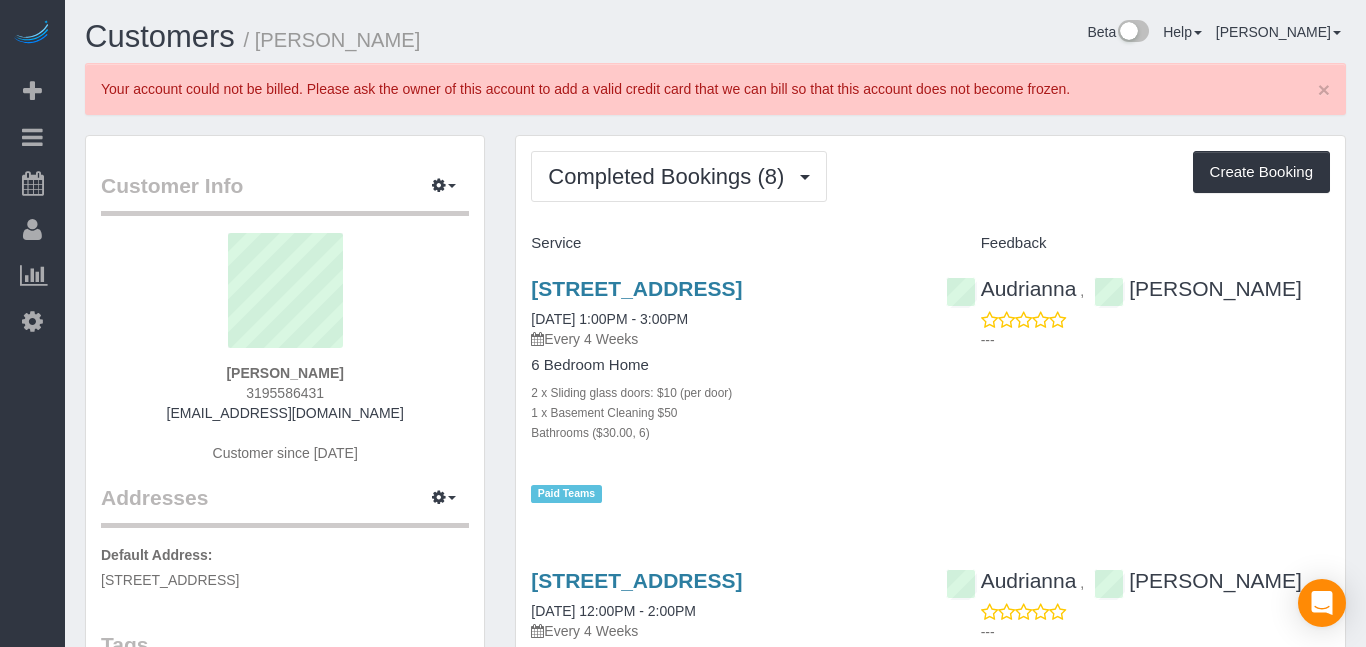 scroll, scrollTop: 0, scrollLeft: 0, axis: both 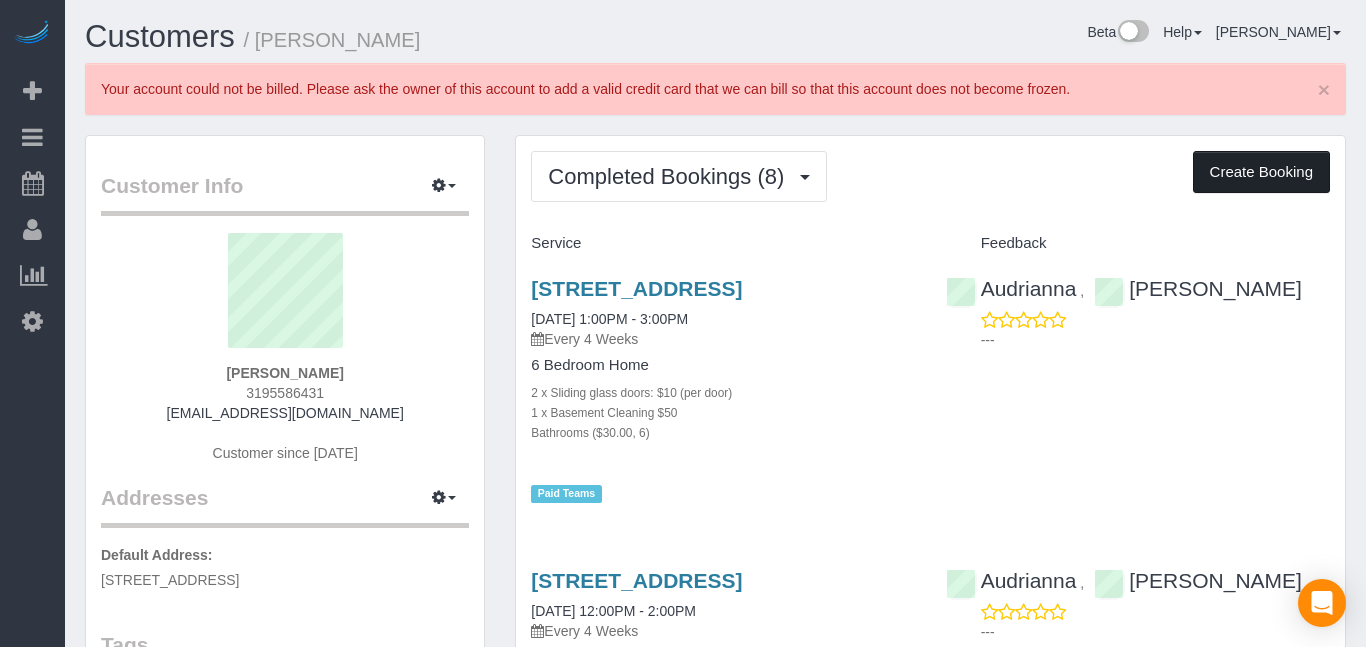 click on "Create Booking" at bounding box center (1261, 172) 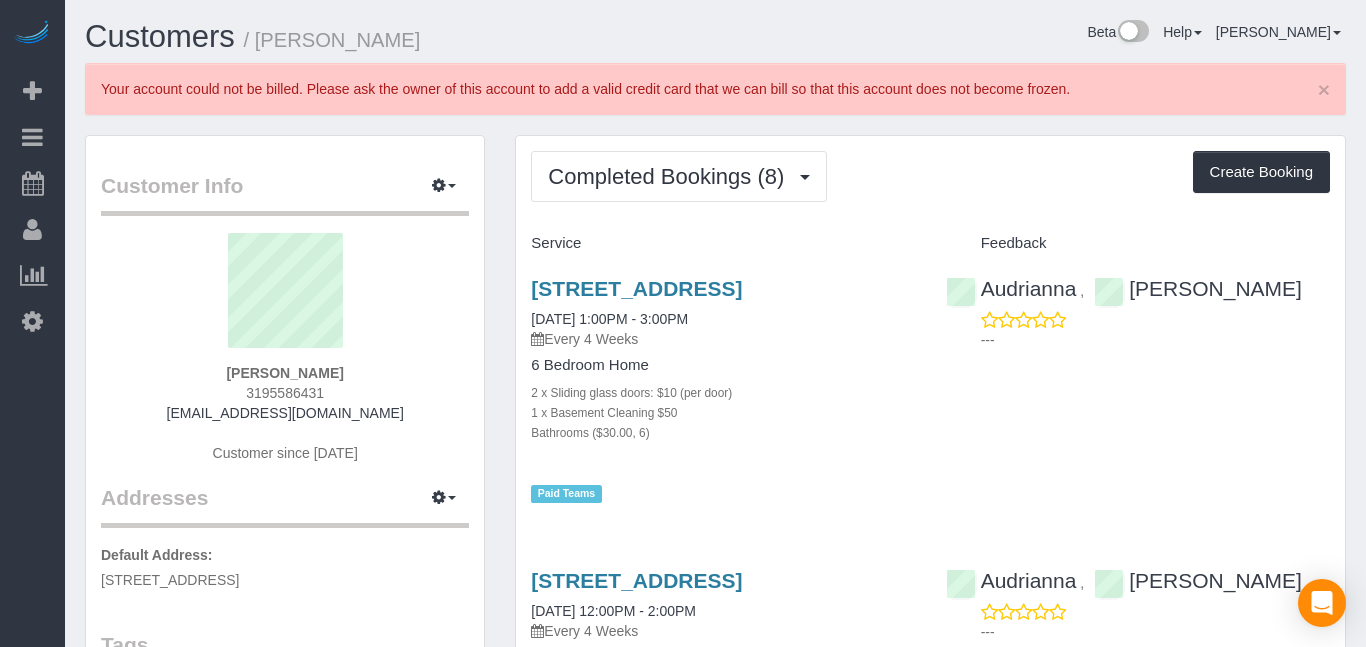 select on "IA" 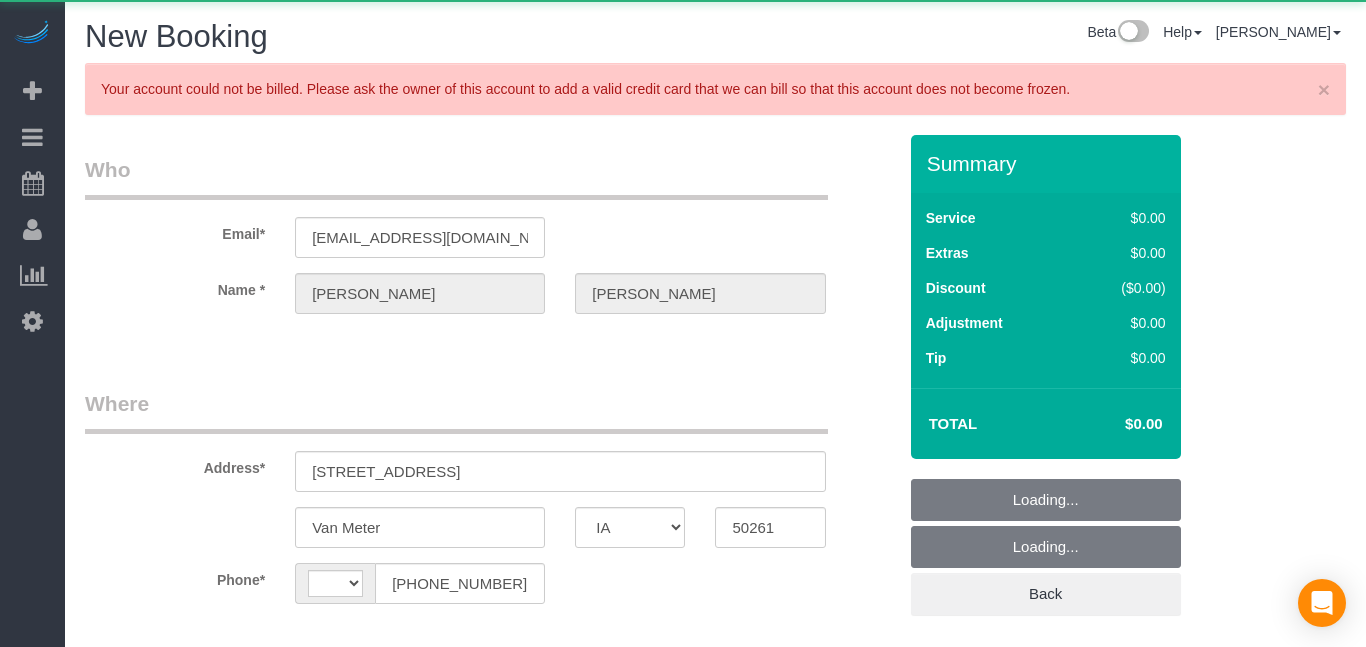 select on "string:[GEOGRAPHIC_DATA]" 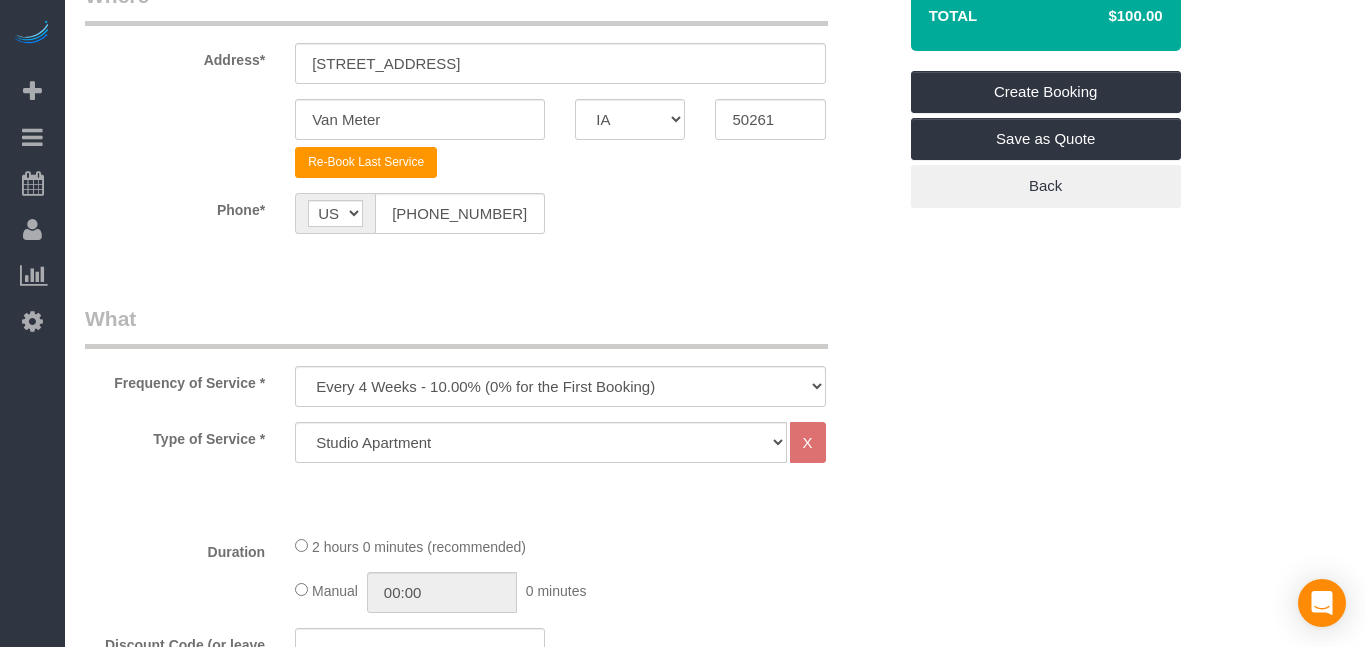 scroll, scrollTop: 590, scrollLeft: 0, axis: vertical 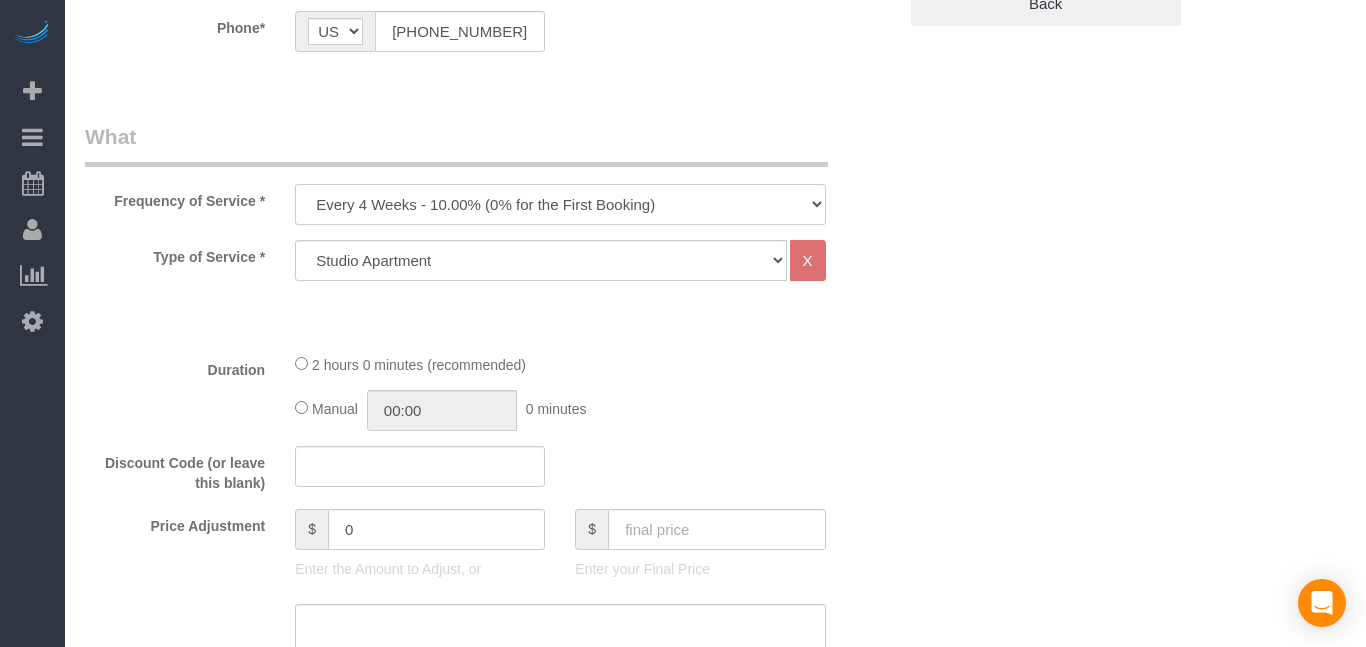 click on "Every 6 Weeks (0% for the First Booking) One Time Every 8 Weeks (0% for the First Booking) Every 4 Weeks - 10.00% (0% for the First Booking) Every 3 Weeks - 12.00% (0% for the First Booking) Every 2 Weeks - 15.00% (0% for the First Booking) Weekly - 20.00% (0% for the First Booking)" at bounding box center (560, 204) 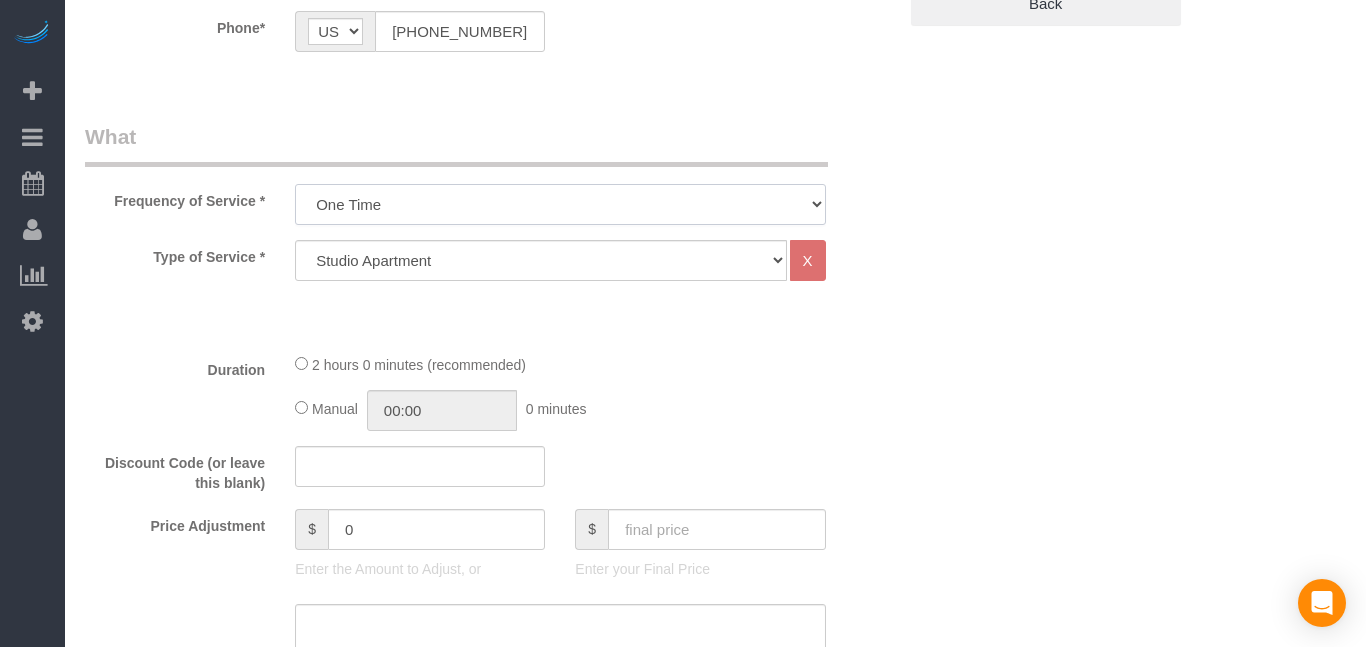 click on "Every 6 Weeks (0% for the First Booking) One Time Every 8 Weeks (0% for the First Booking) Every 4 Weeks - 10.00% (0% for the First Booking) Every 3 Weeks - 12.00% (0% for the First Booking) Every 2 Weeks - 15.00% (0% for the First Booking) Weekly - 20.00% (0% for the First Booking)" at bounding box center [560, 204] 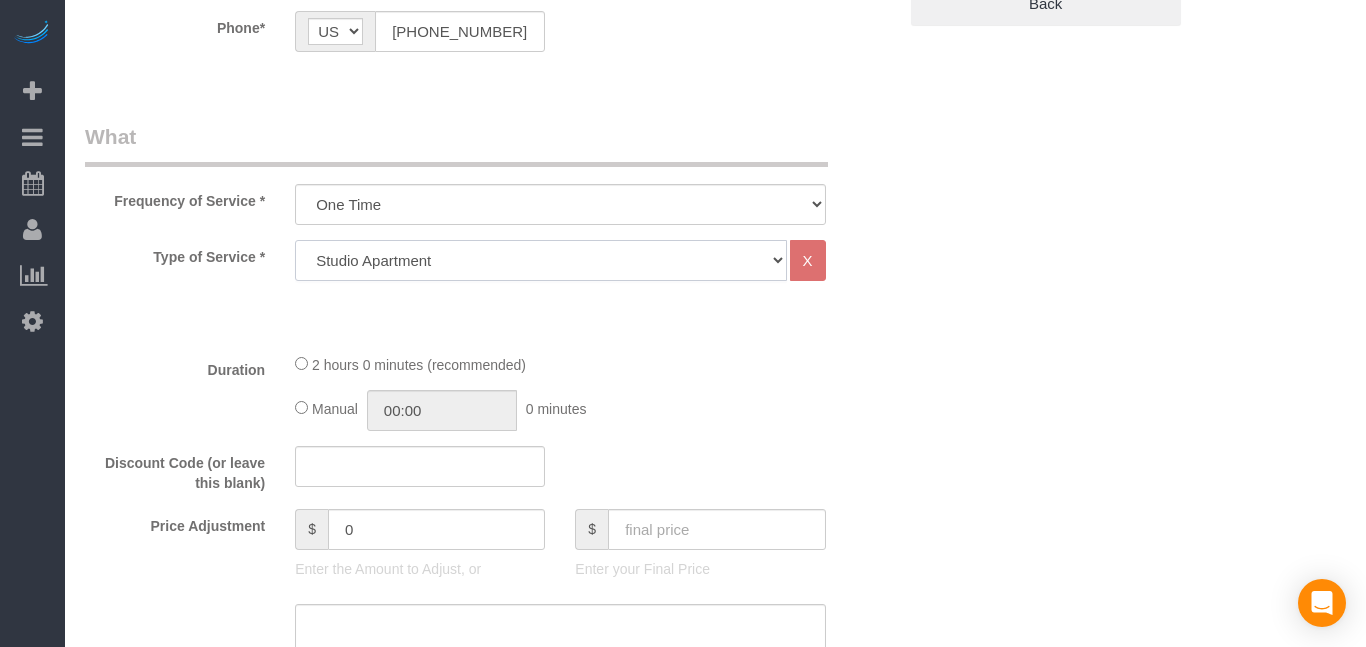 click on "Studio Apartment 1 Bedroom Home 2 Bedroom Home 3 Bedroom Home 4 Bedroom Home 5 Bedroom Home 6 Bedroom Home 7 Bedroom Home Hourly Cleaning Hazard/Emergency Cleaning General Maintenance" 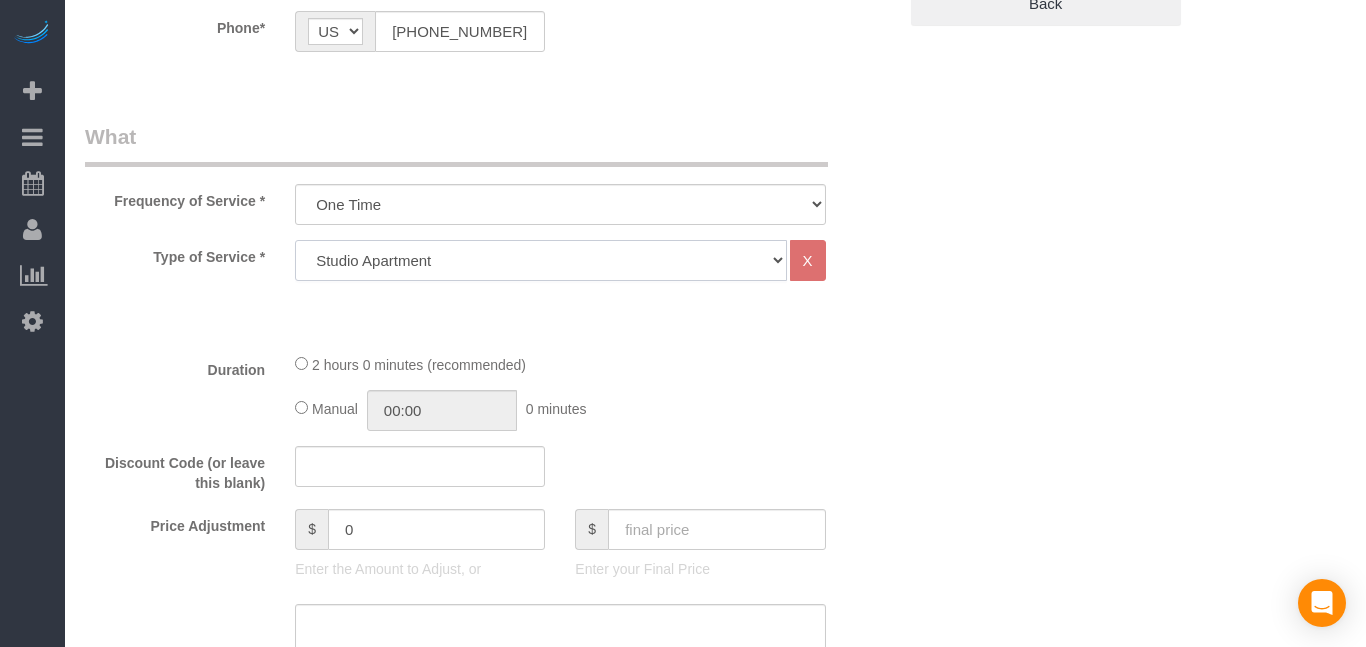 select on "15" 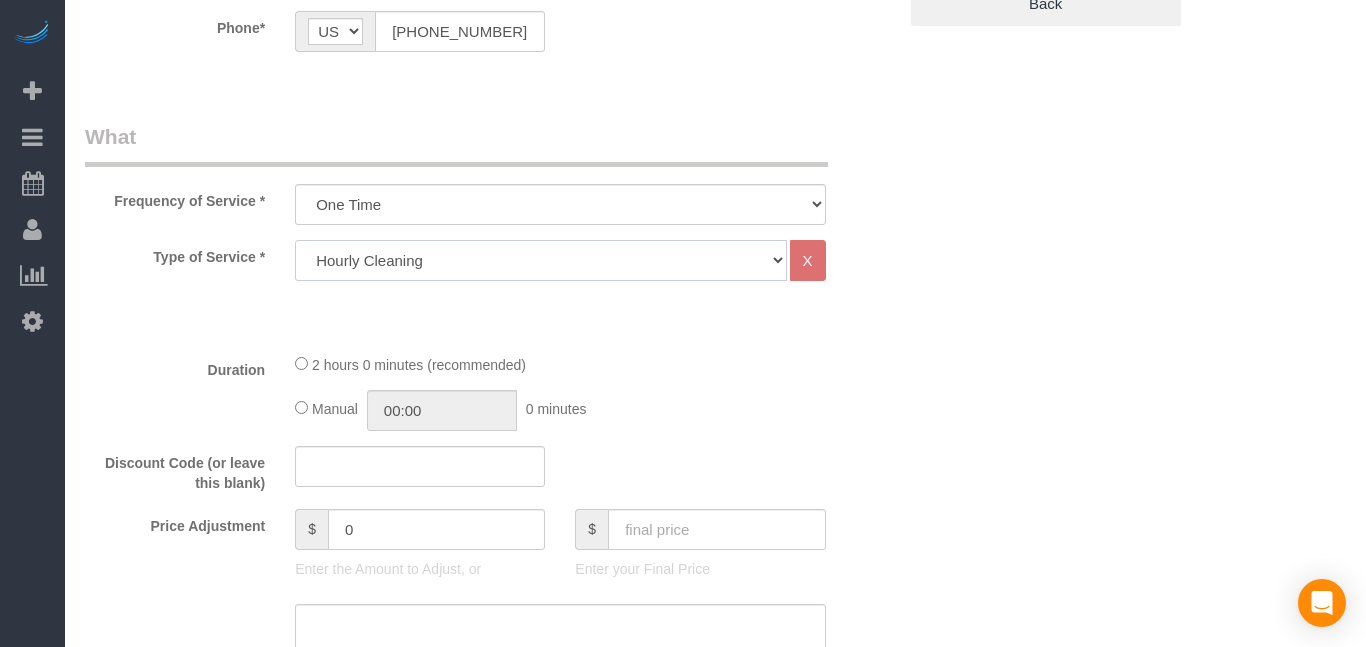 click on "Studio Apartment 1 Bedroom Home 2 Bedroom Home 3 Bedroom Home 4 Bedroom Home 5 Bedroom Home 6 Bedroom Home 7 Bedroom Home Hourly Cleaning Hazard/Emergency Cleaning General Maintenance" 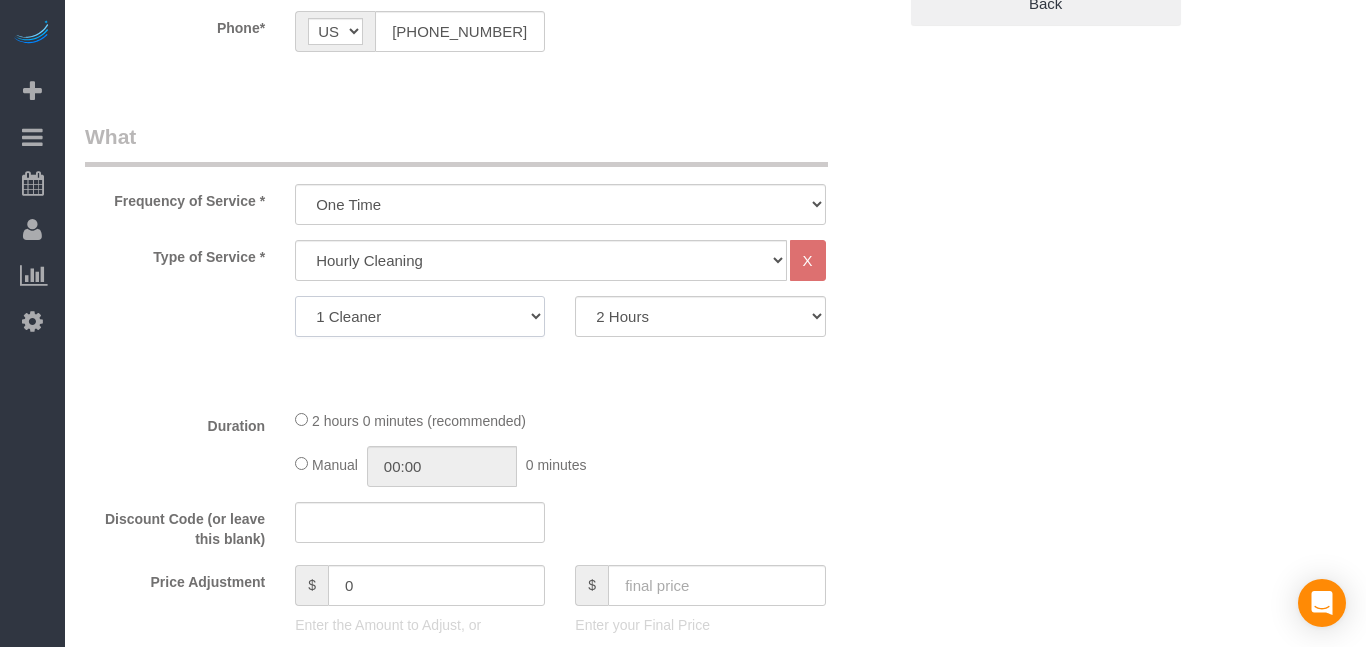 click on "1 Cleaner
2 Cleaners" 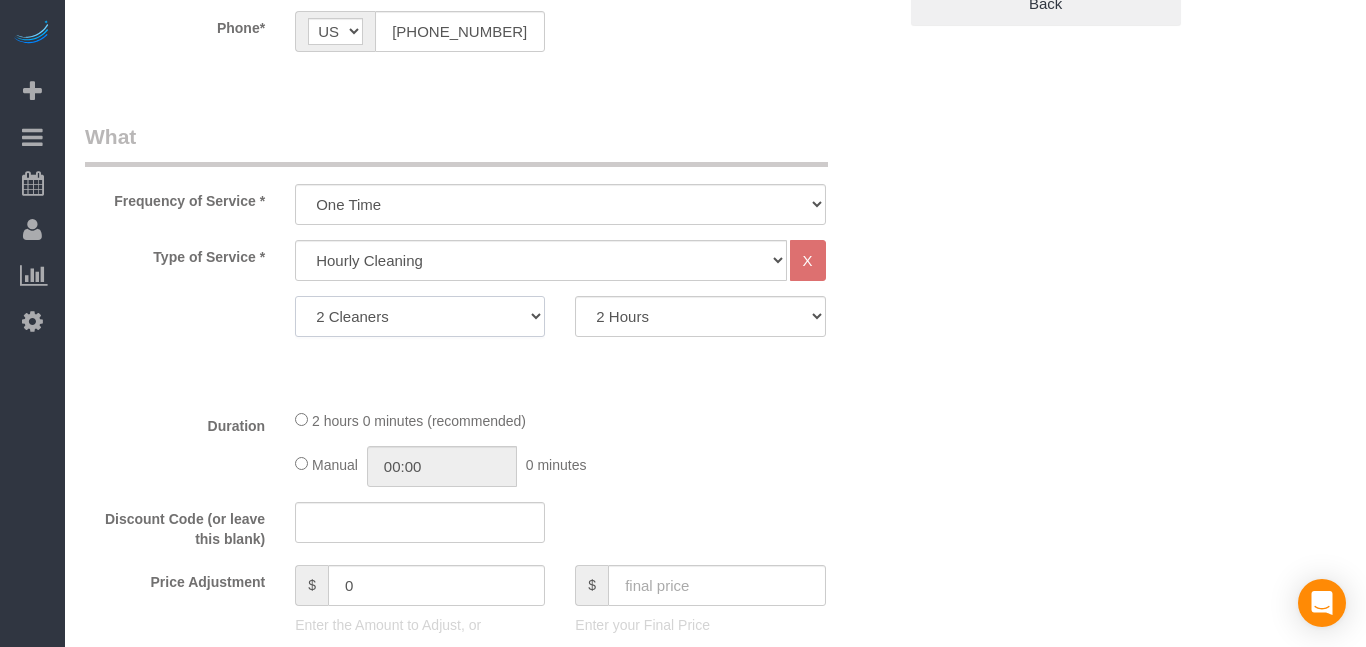 click on "1 Cleaner
2 Cleaners" 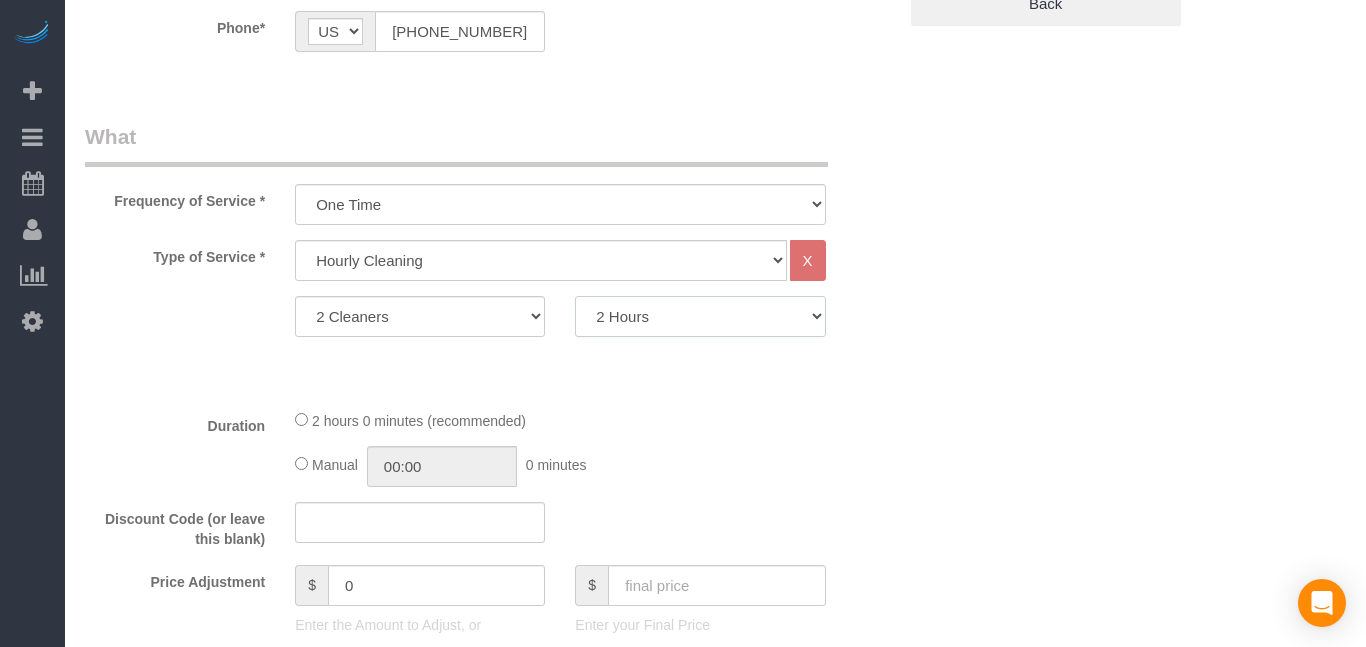 click on "2 Hours
3 Hours
4 Hours
5 Hours
6 Hours
7 Hours
8 Hours" 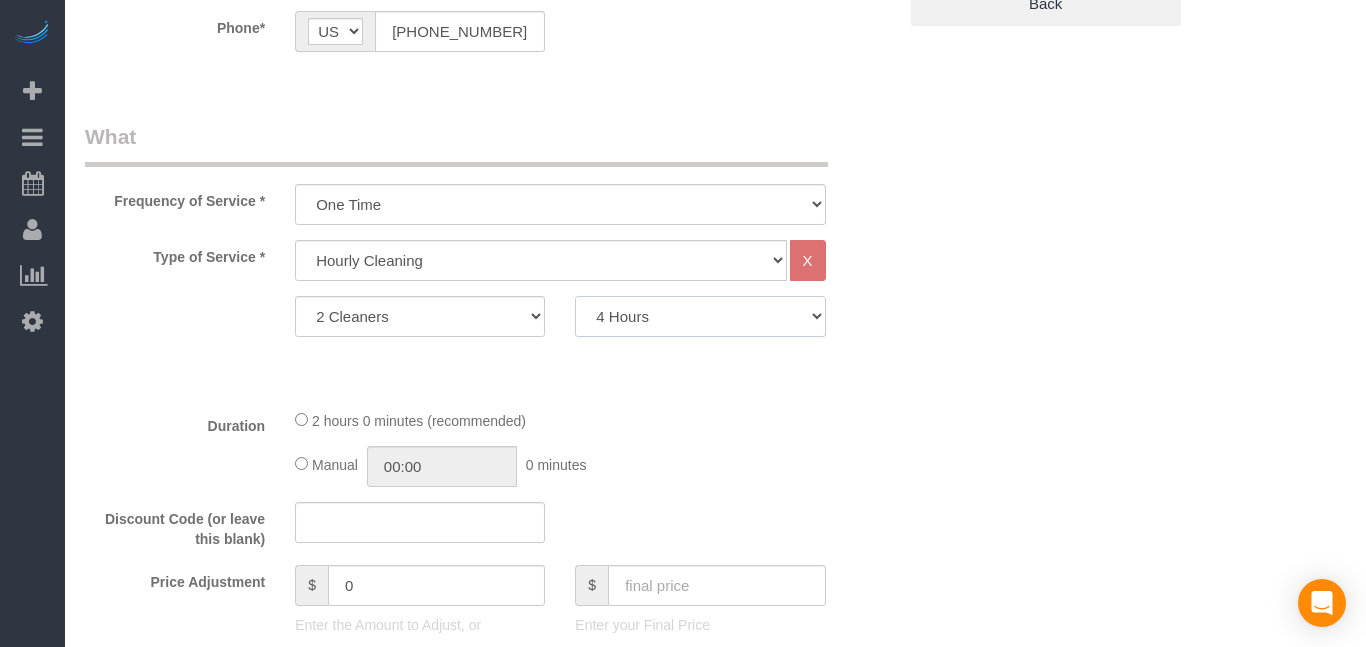 click on "2 Hours
3 Hours
4 Hours
5 Hours
6 Hours
7 Hours
8 Hours" 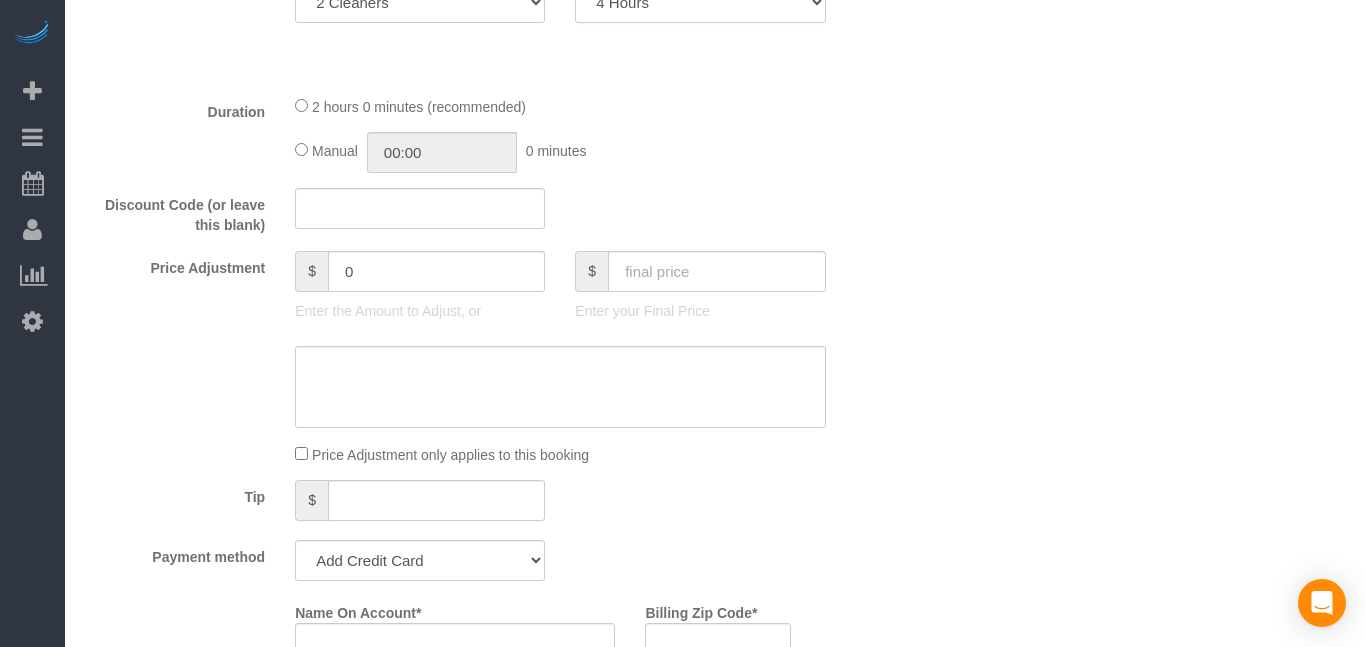 scroll, scrollTop: 913, scrollLeft: 0, axis: vertical 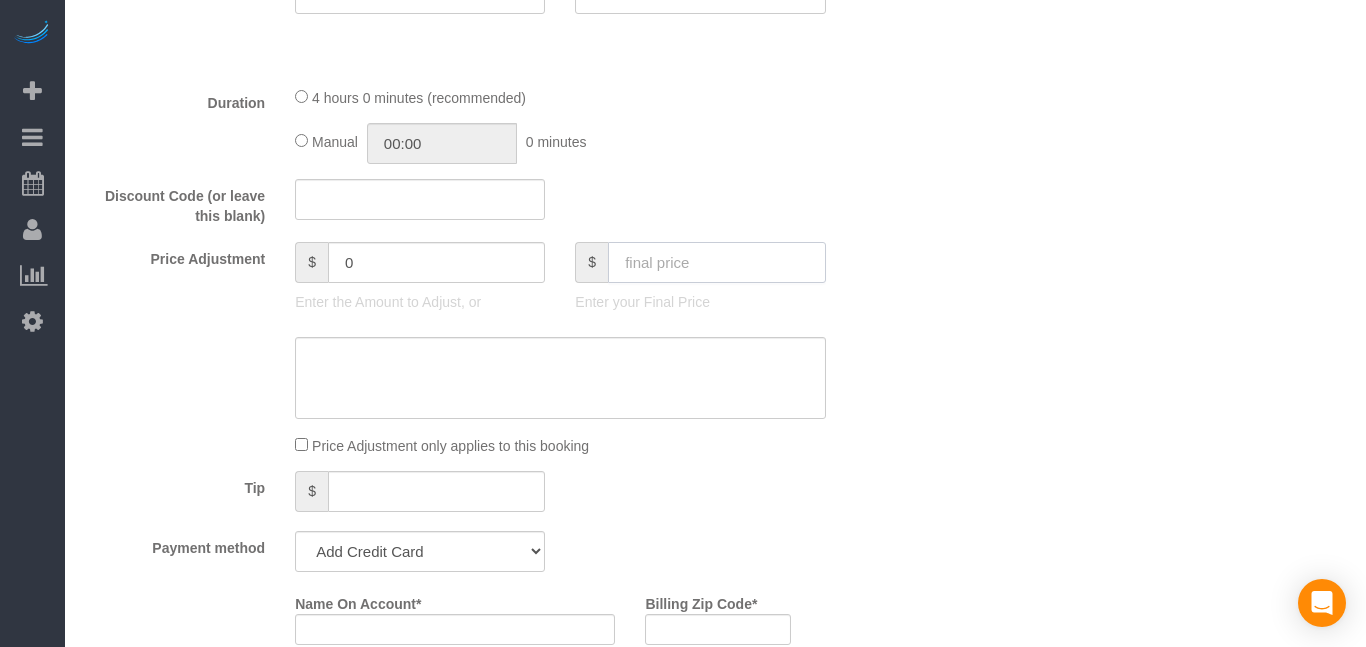 click 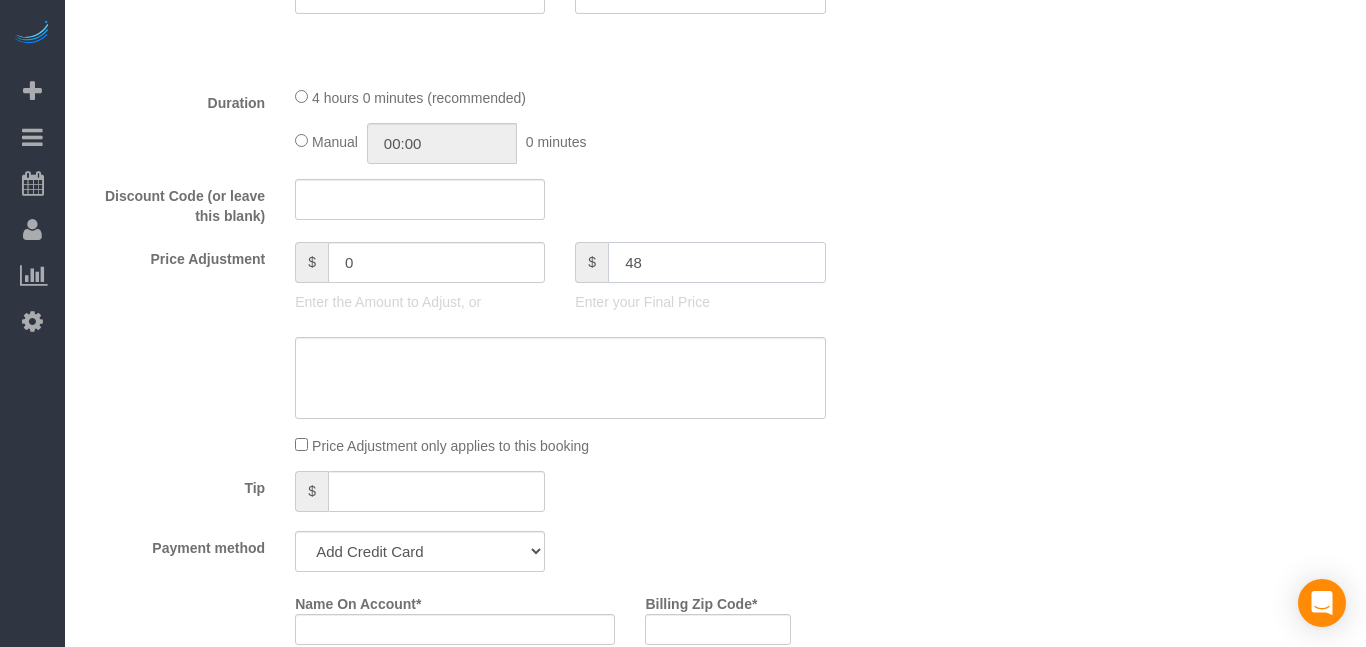 type on "480" 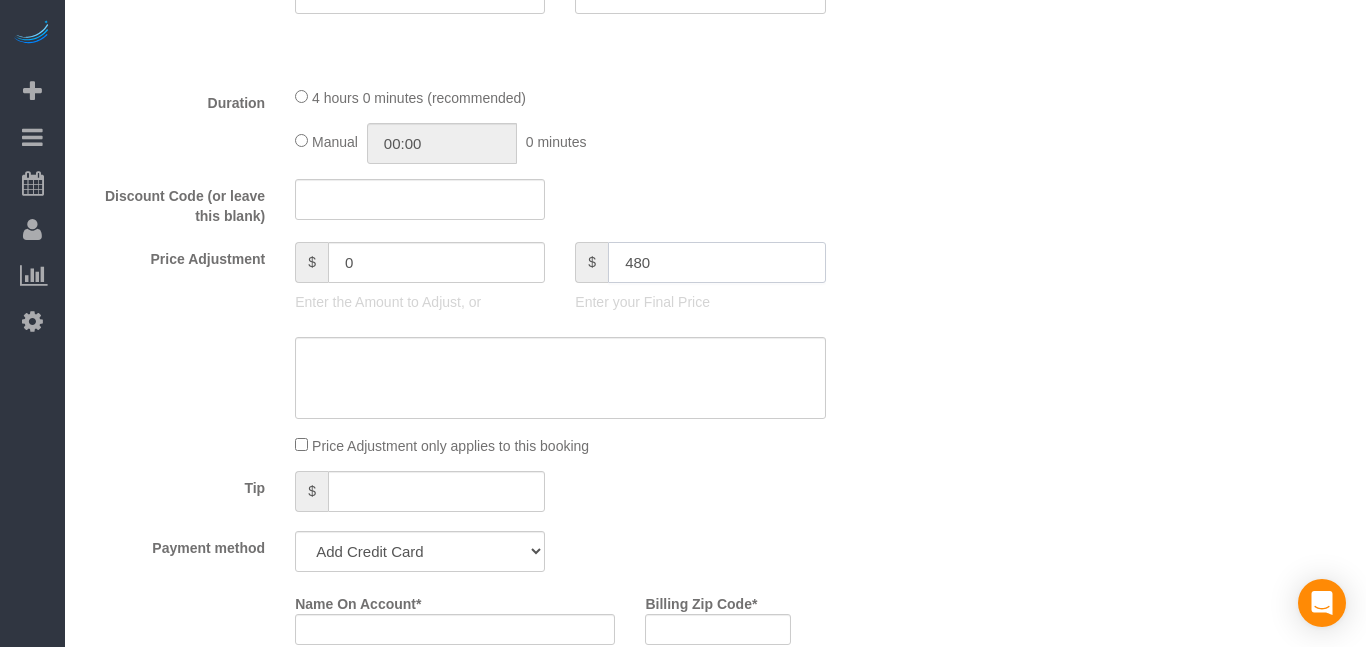 type on "-80" 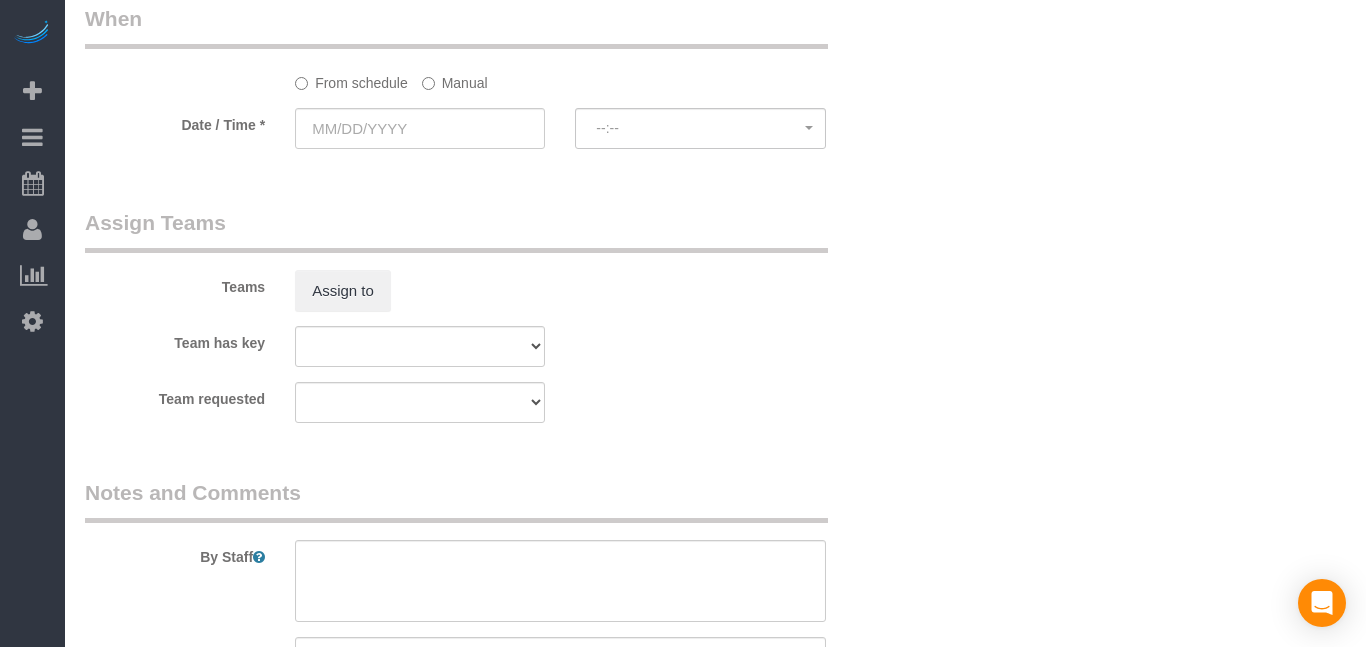 scroll, scrollTop: 1840, scrollLeft: 0, axis: vertical 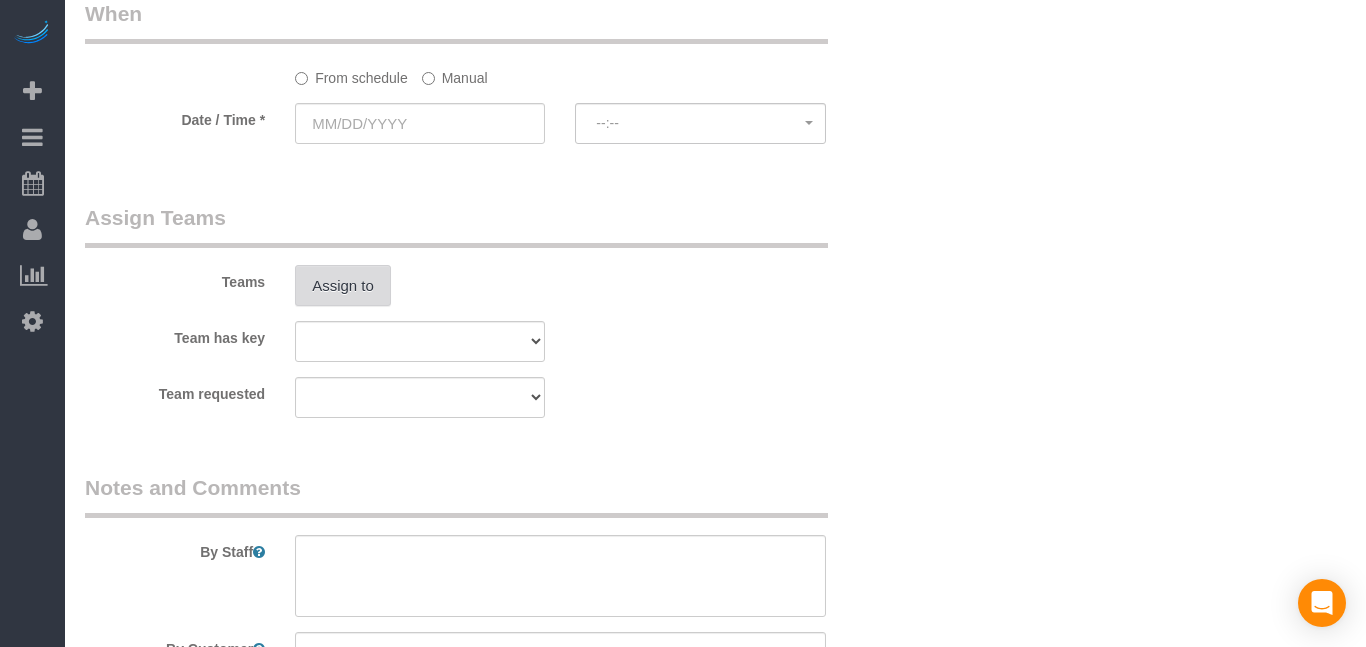click on "Assign to" at bounding box center (343, 286) 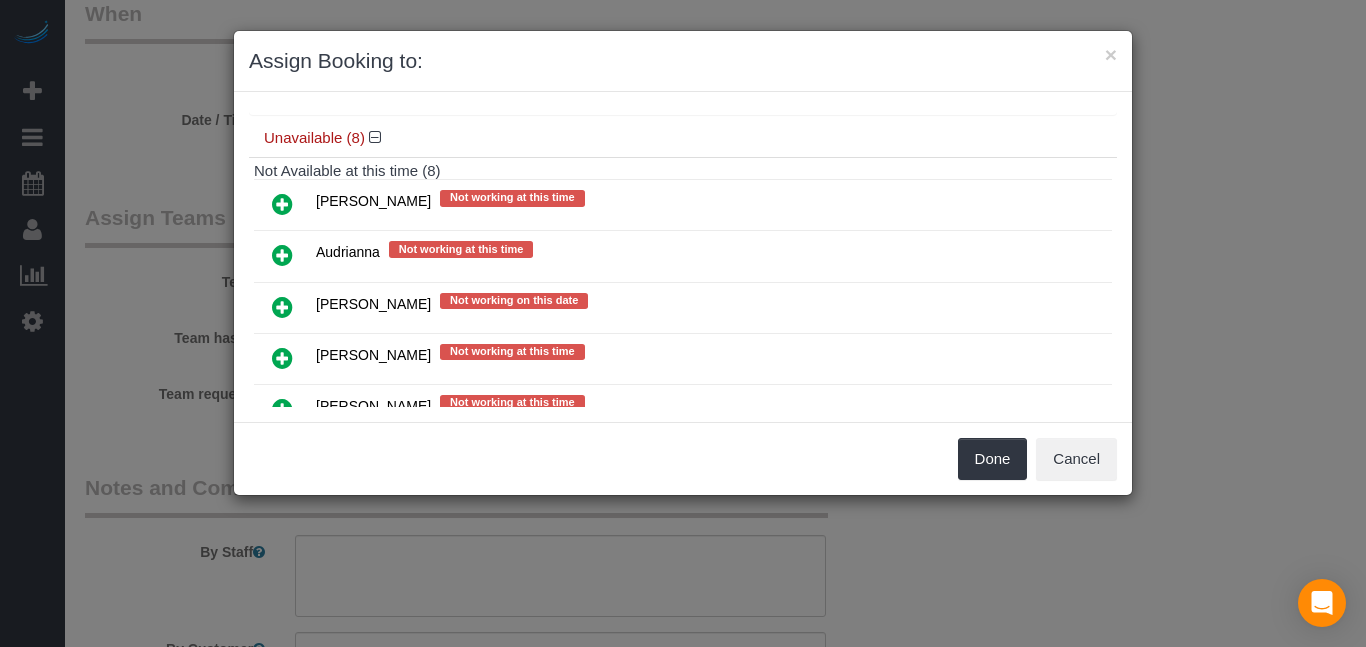 scroll, scrollTop: 233, scrollLeft: 0, axis: vertical 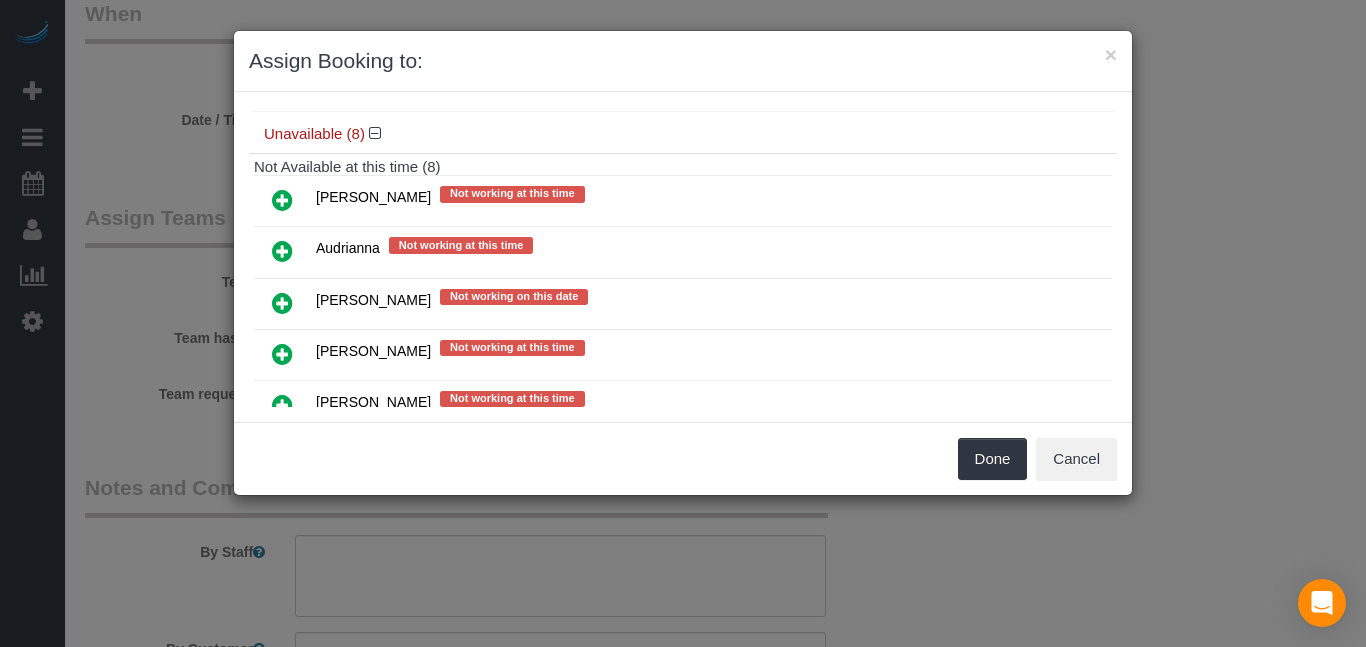 click at bounding box center (282, 251) 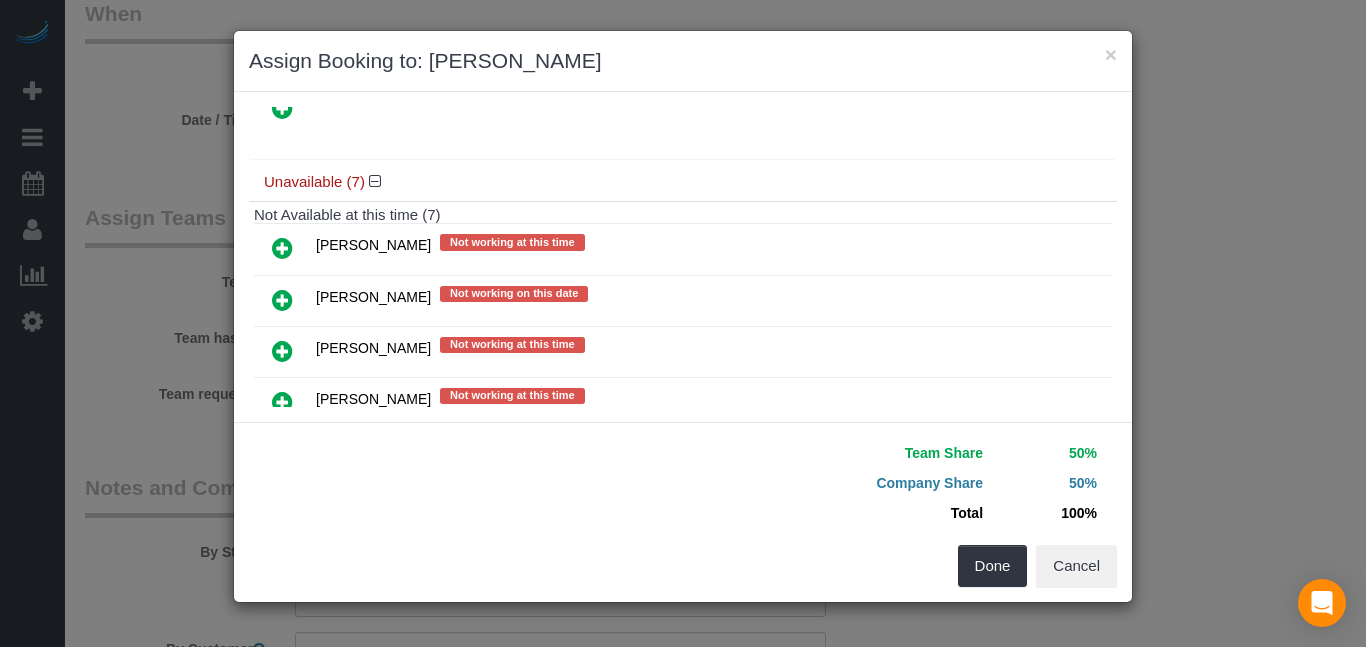 scroll, scrollTop: 280, scrollLeft: 0, axis: vertical 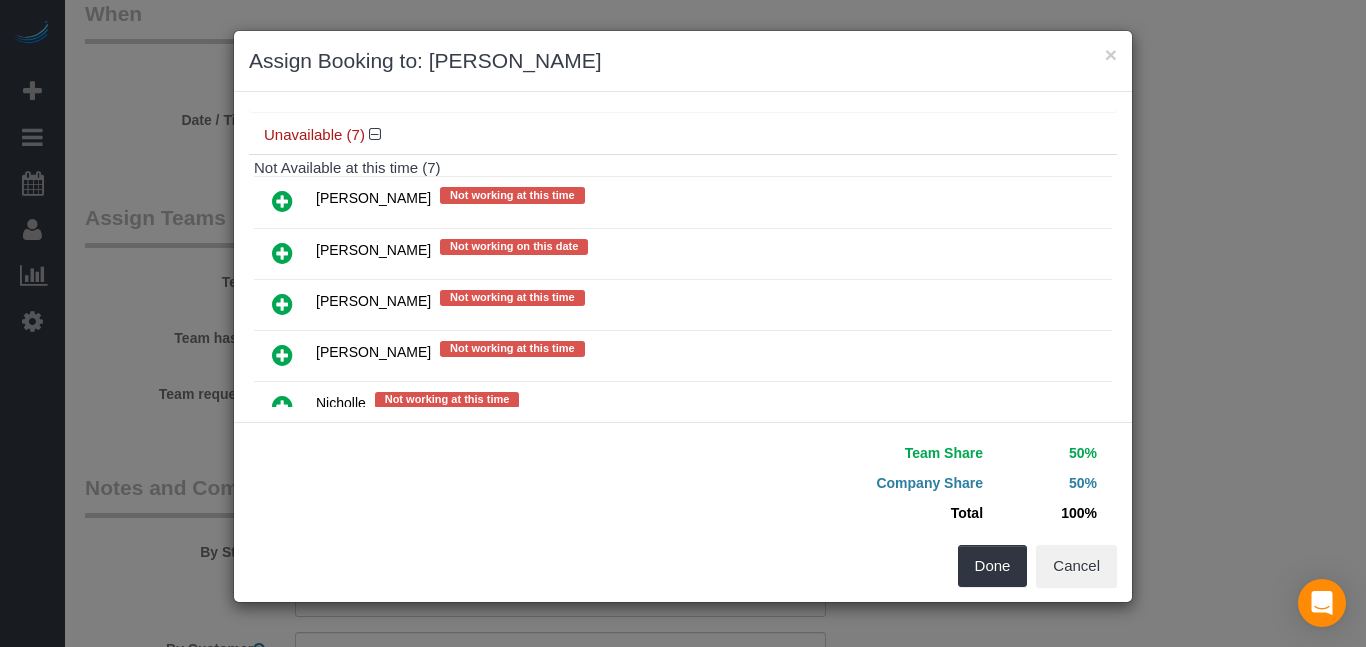 click at bounding box center (282, 355) 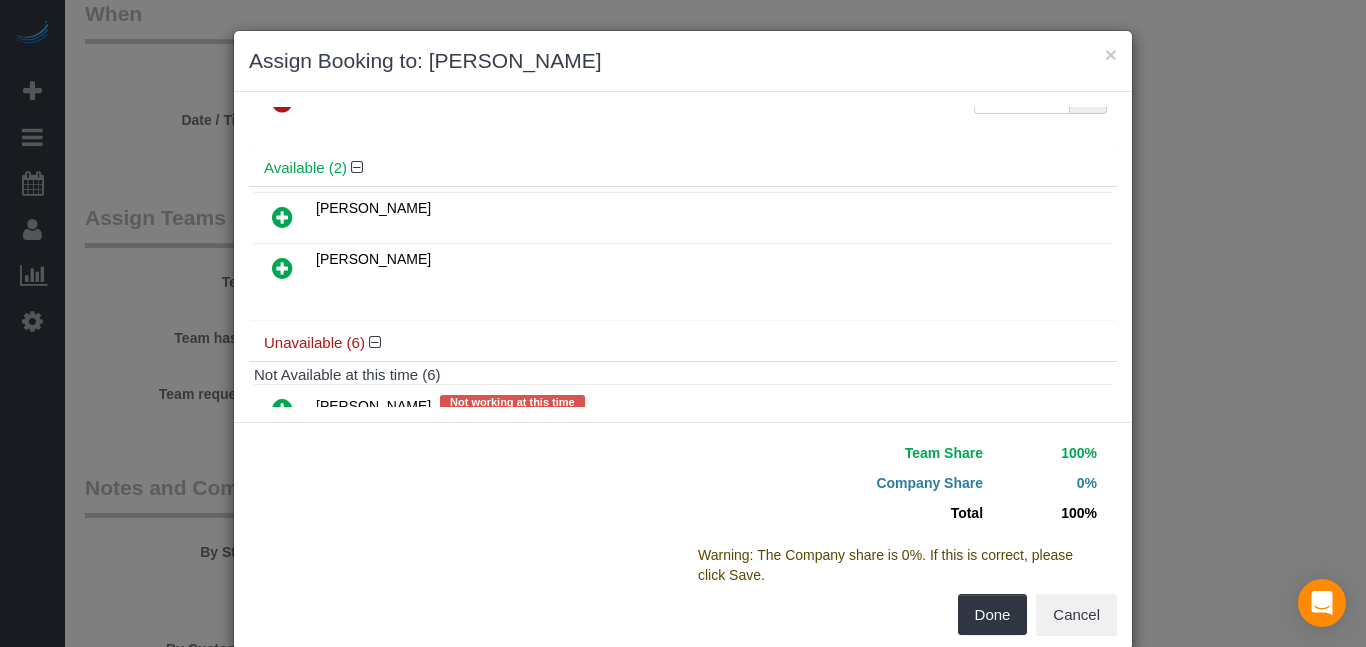 scroll, scrollTop: 0, scrollLeft: 0, axis: both 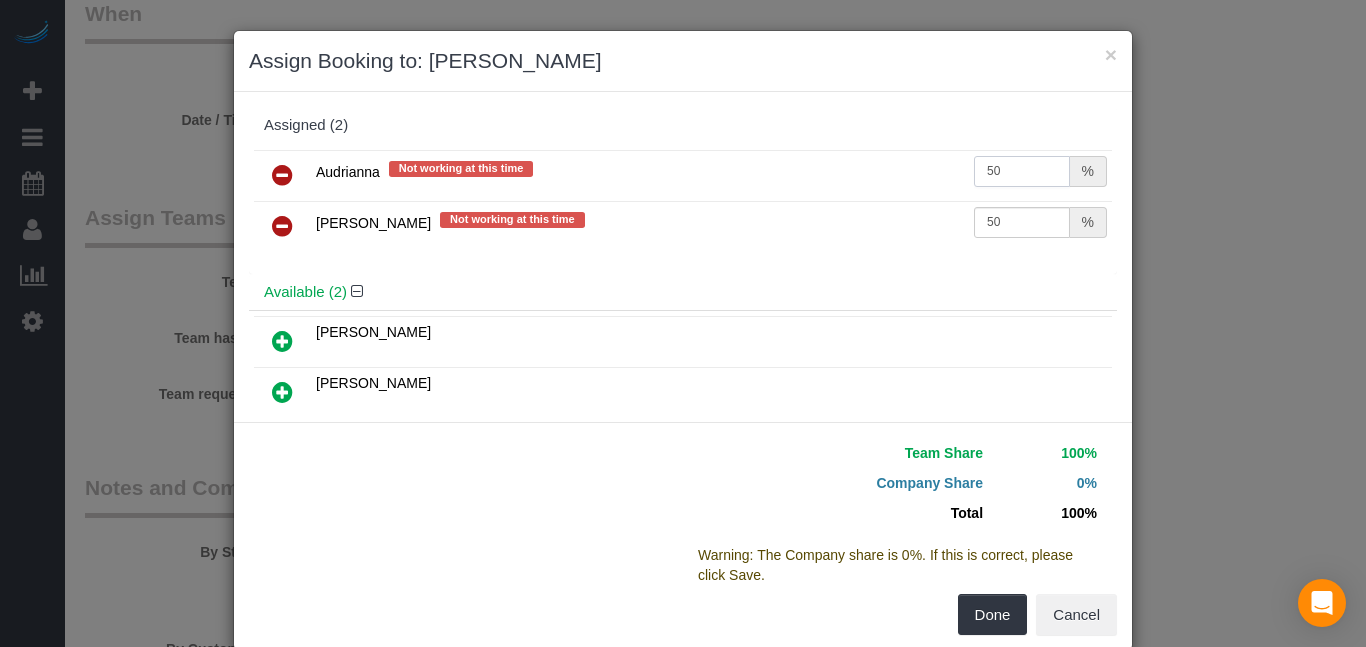 click on "50" at bounding box center [1022, 171] 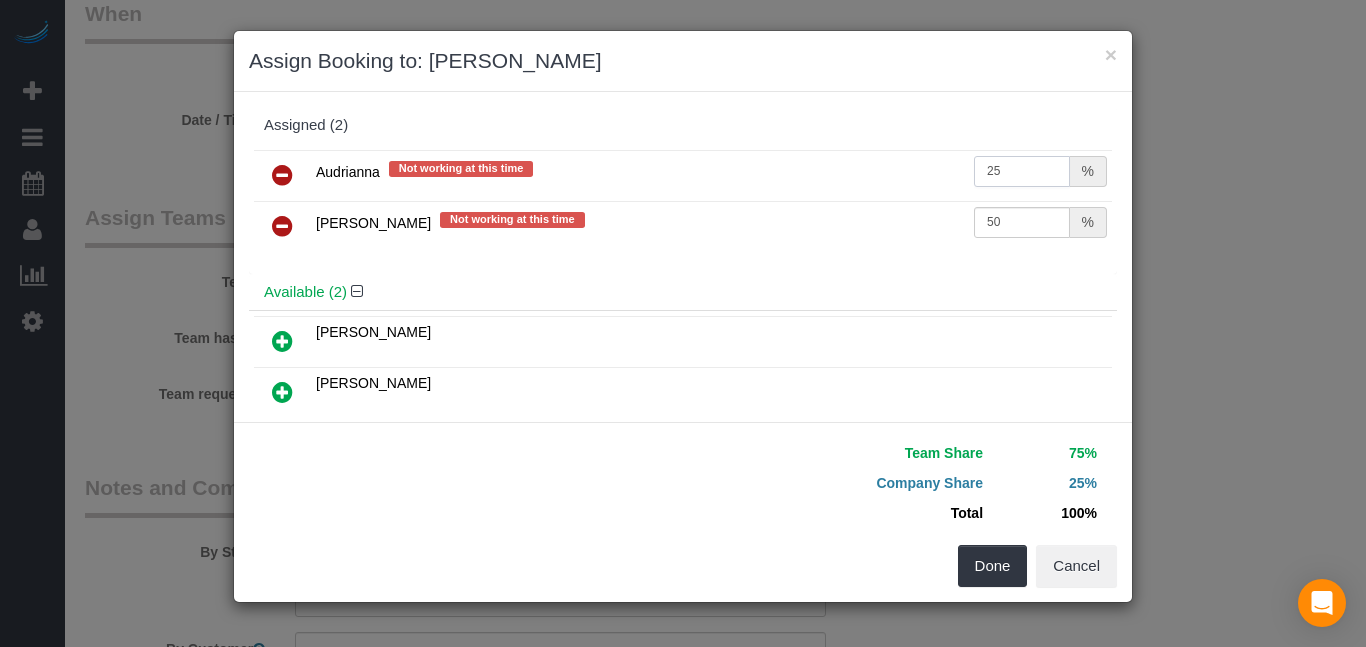 type on "25" 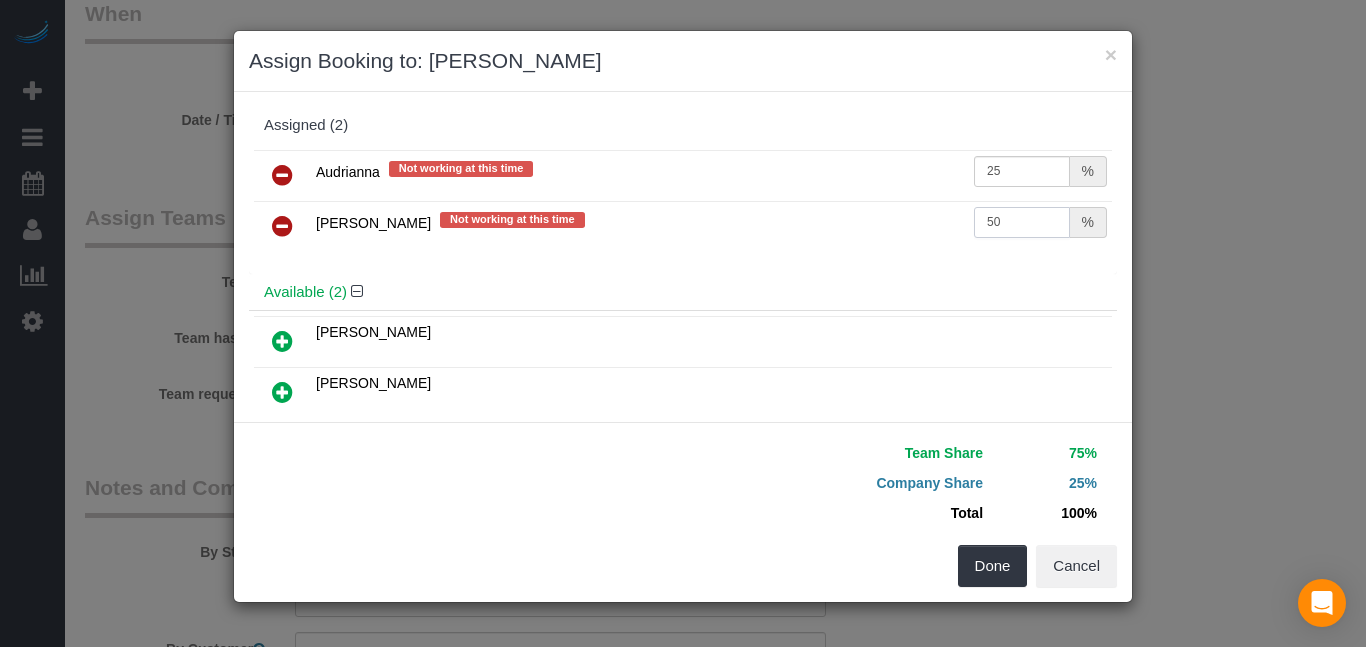 click on "50" at bounding box center (1022, 222) 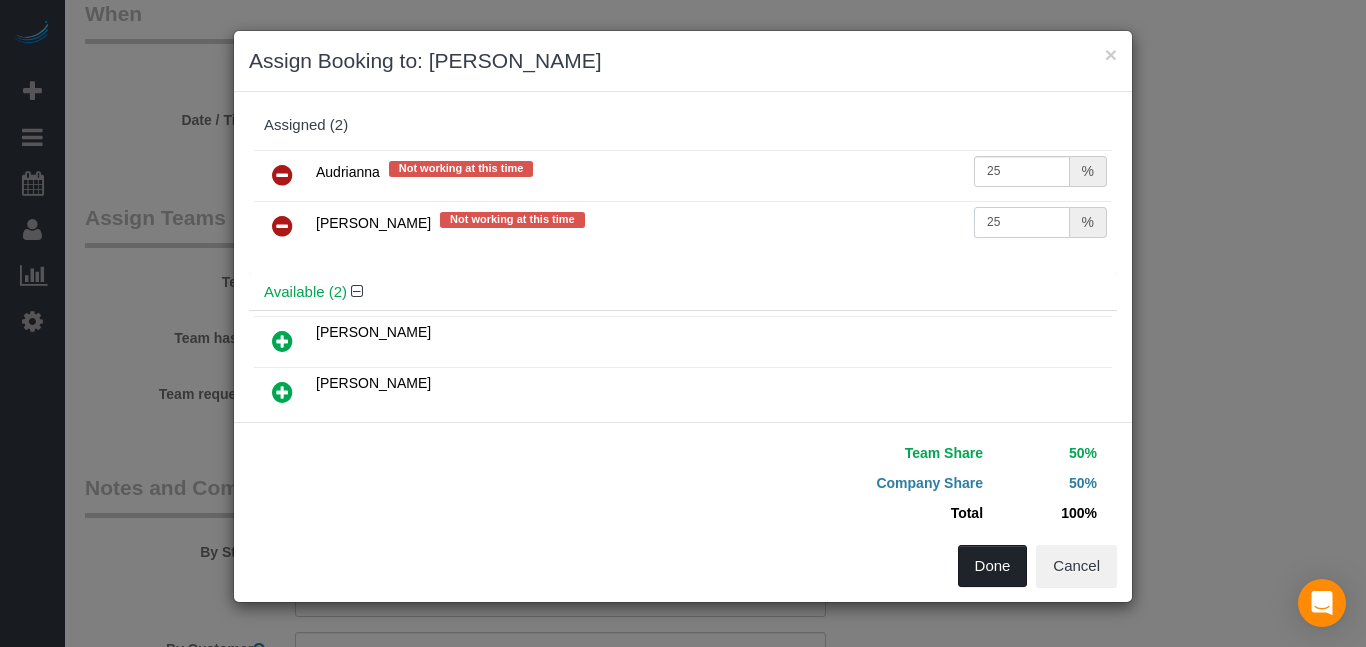 type on "25" 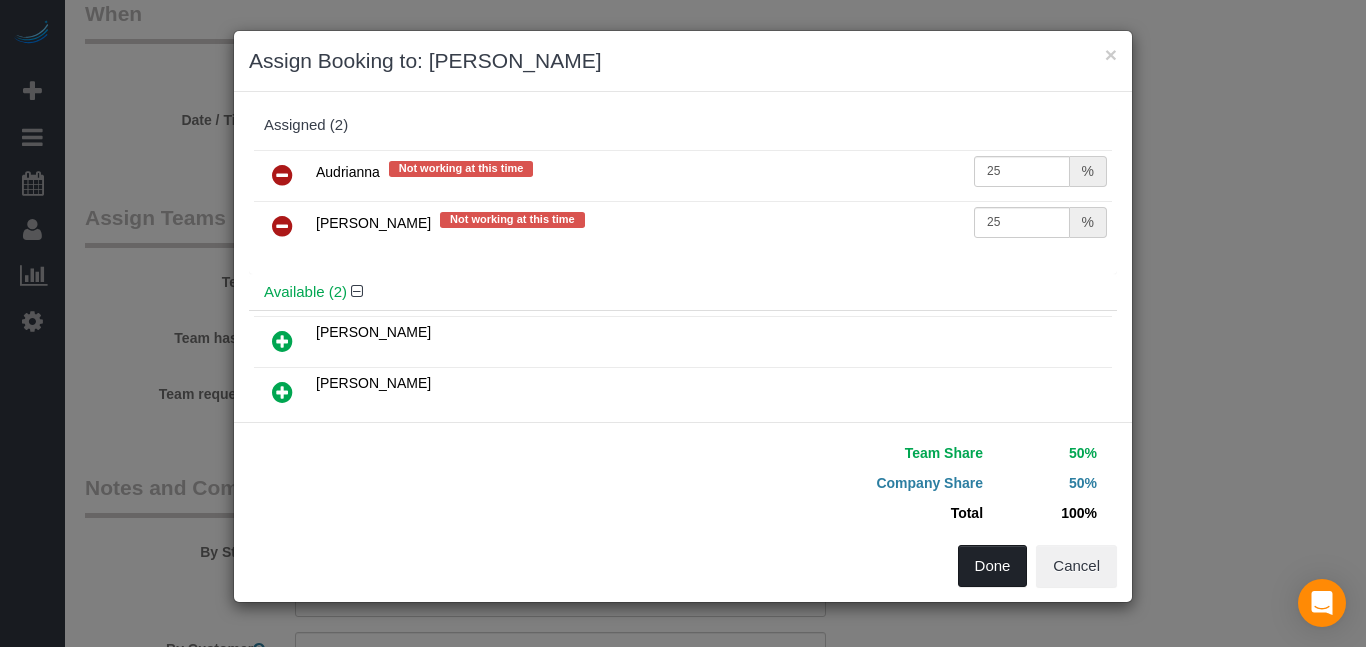 click on "Done" at bounding box center [993, 566] 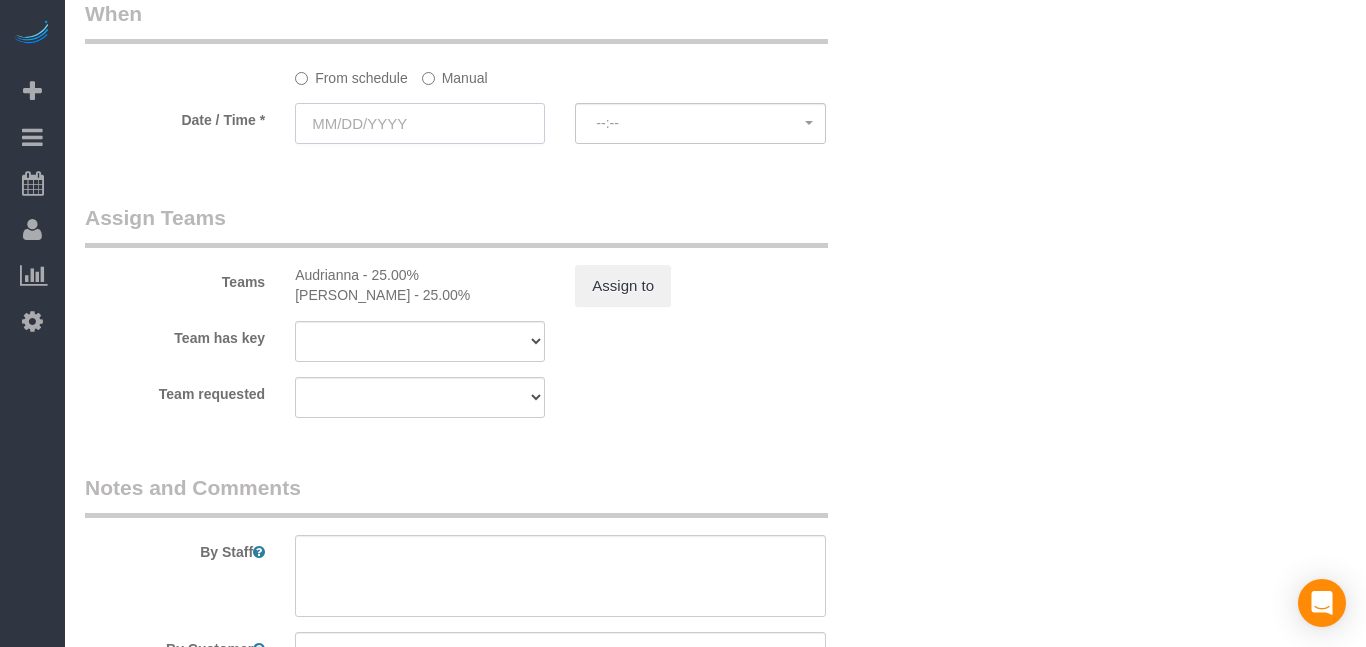 click at bounding box center (420, 123) 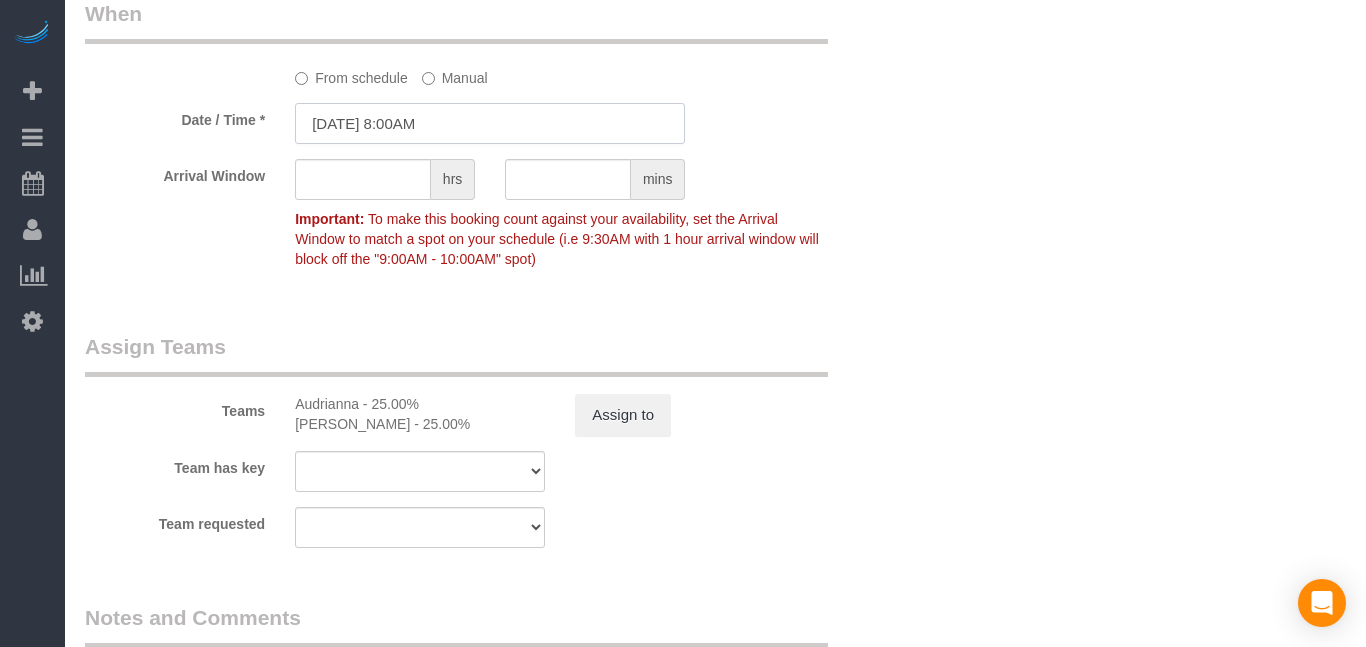 click on "[DATE] 8:00AM" at bounding box center (490, 123) 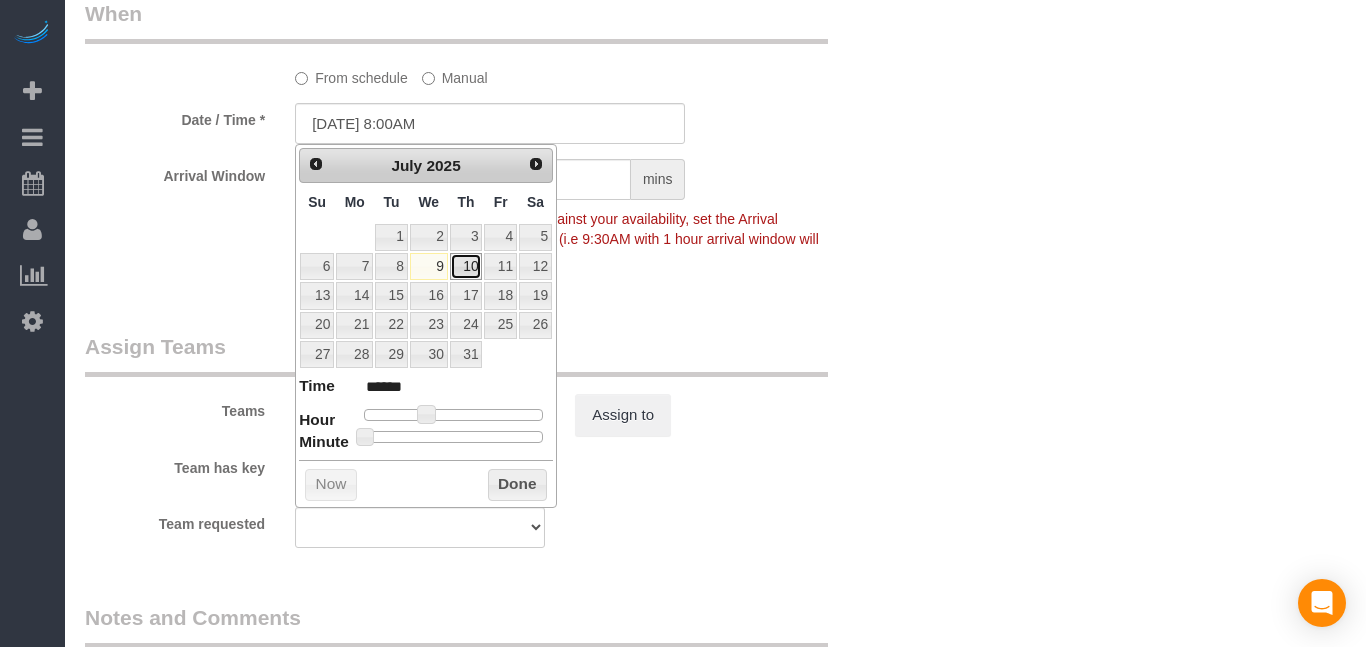 click on "10" at bounding box center (466, 266) 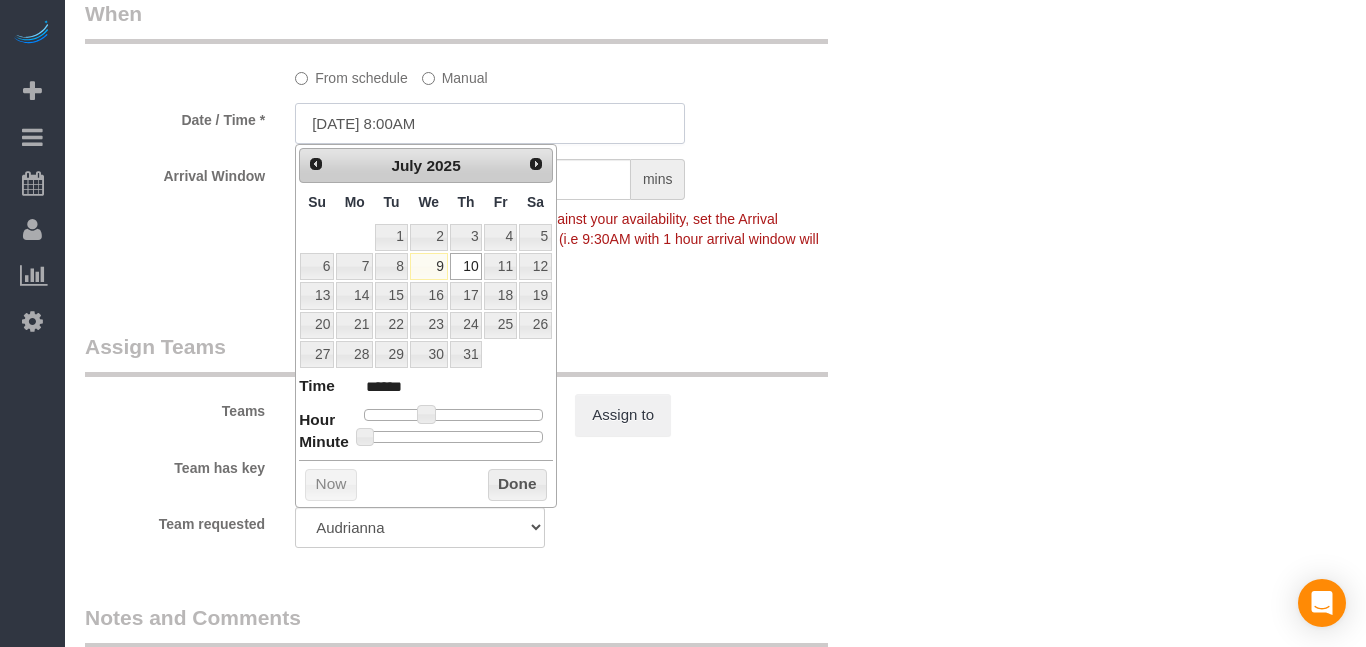 click on "[DATE] 8:00AM" at bounding box center (490, 123) 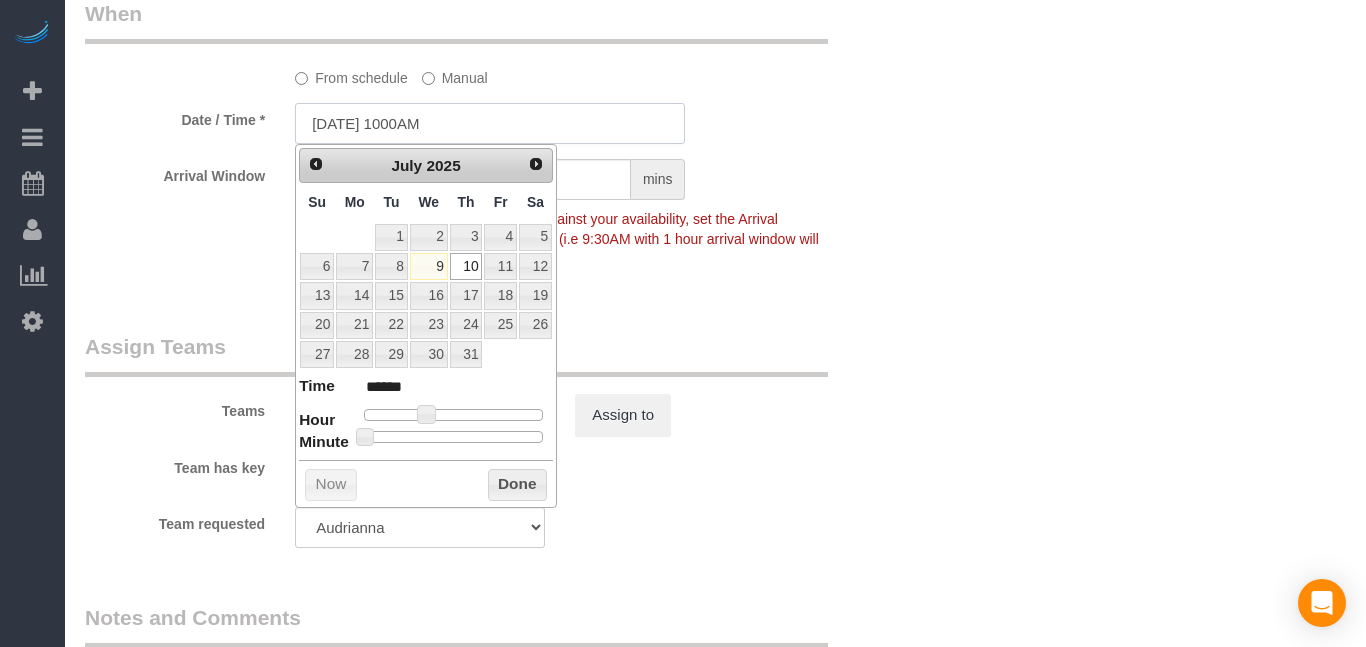 click on "[DATE] 1000AM" at bounding box center [490, 123] 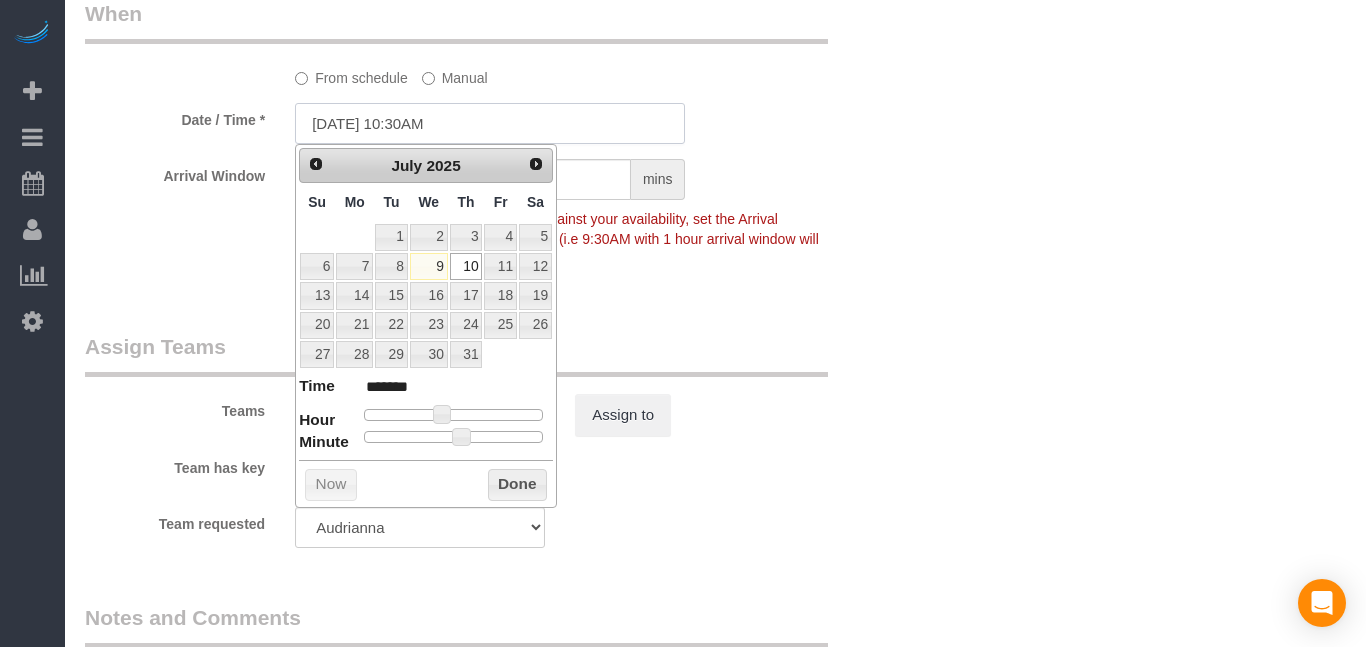 type on "[DATE] 10:30AM" 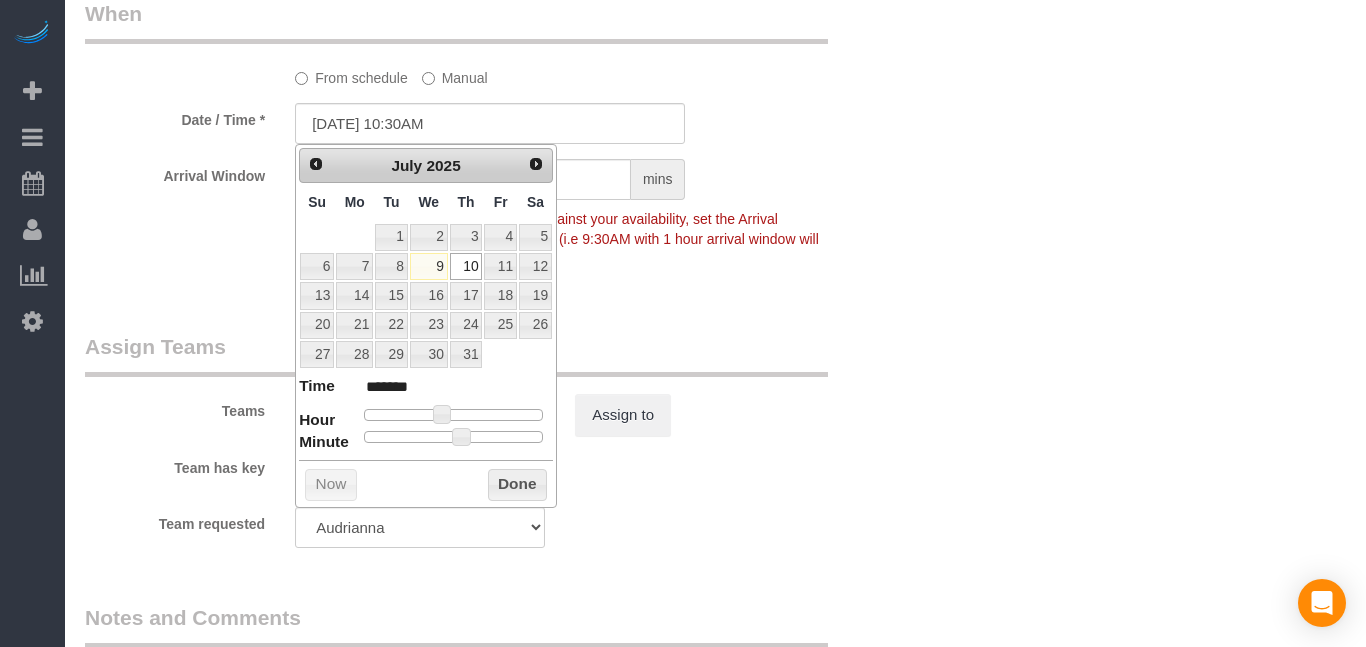 click on "Who
Email*
[EMAIL_ADDRESS][DOMAIN_NAME]
Name *
[GEOGRAPHIC_DATA][PERSON_NAME]
Where
Address*
[STREET_ADDRESS]
Van Meter
AK
AL
AR
AZ
CA
CO
CT
DC
DE
[GEOGRAPHIC_DATA]
[GEOGRAPHIC_DATA]
HI
IA
ID
IL
IN
KS
[GEOGRAPHIC_DATA]
LA
MA
MD
ME
MI
[GEOGRAPHIC_DATA]
[GEOGRAPHIC_DATA]
MS
MT
[GEOGRAPHIC_DATA]
ND
NE" at bounding box center [715, -382] 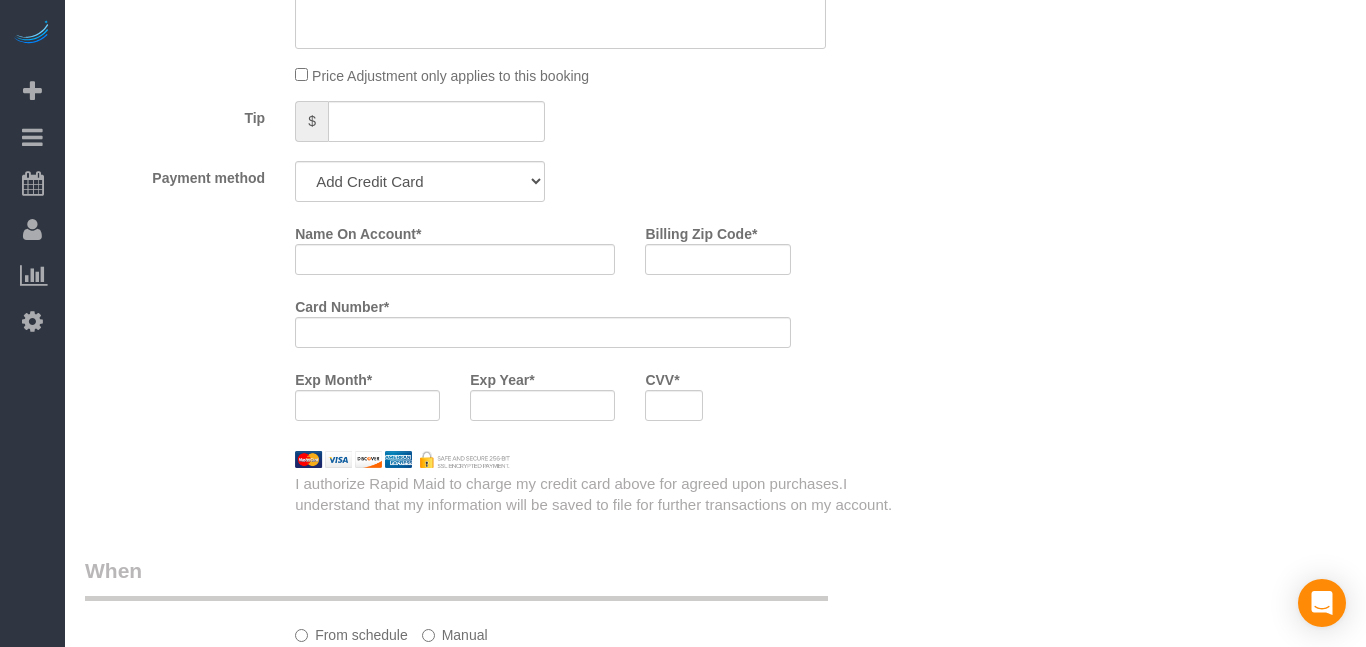 scroll, scrollTop: 1278, scrollLeft: 0, axis: vertical 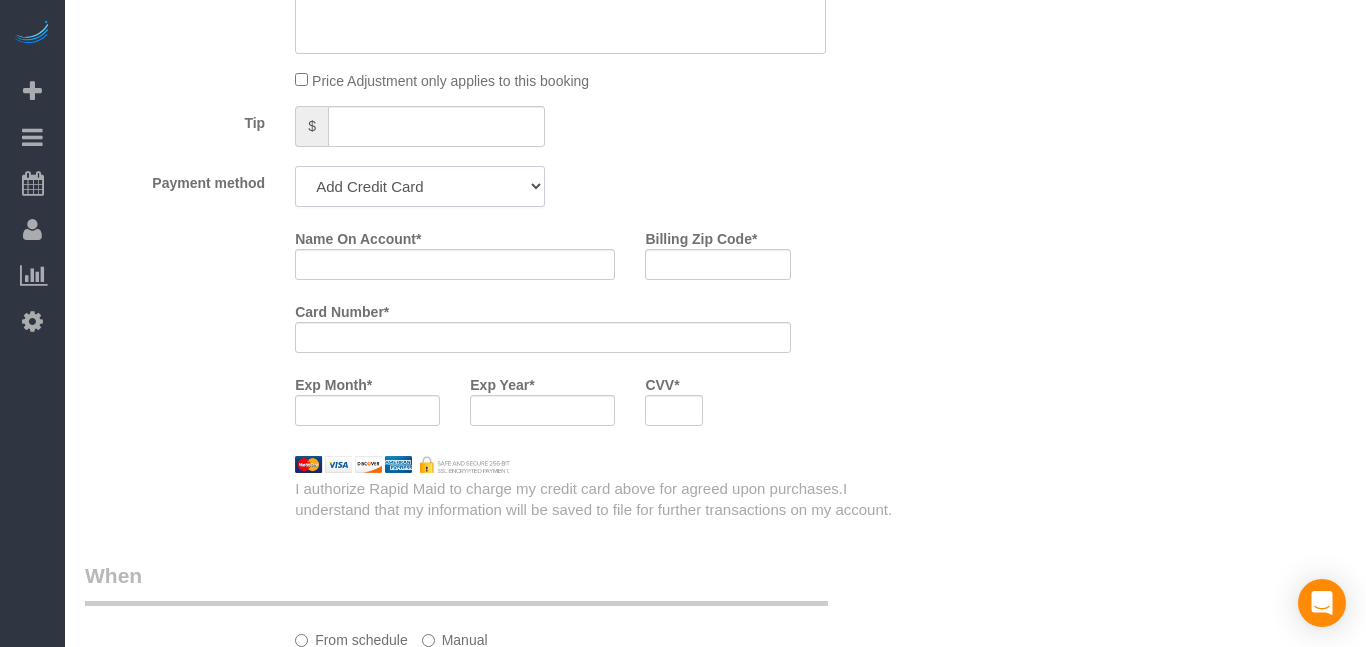 click on "Add Credit Card Cash Check Paypal" 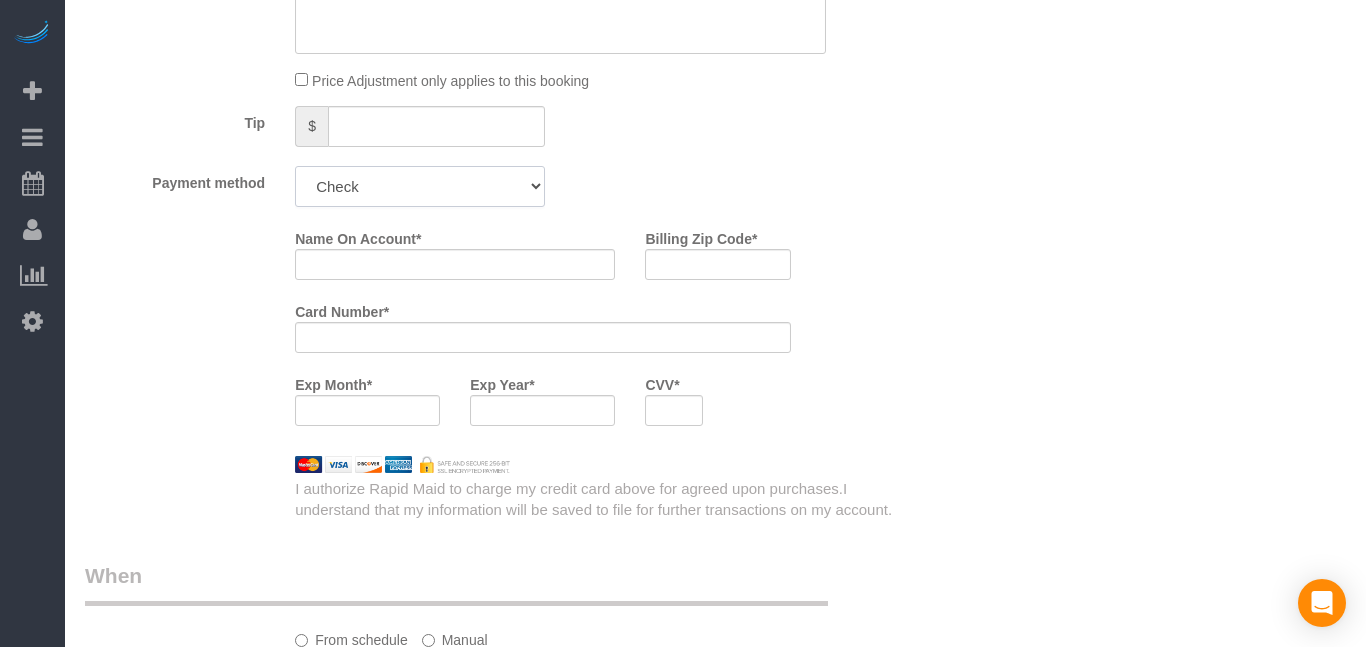click on "Add Credit Card Cash Check Paypal" 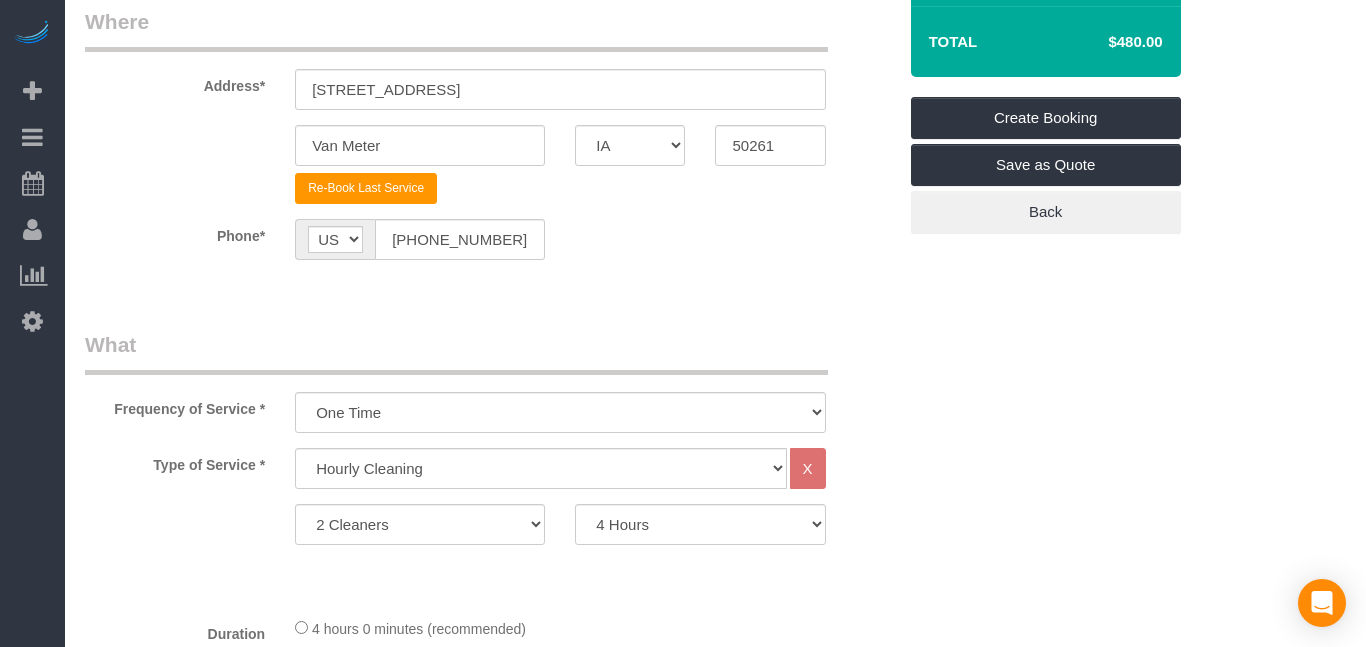 scroll, scrollTop: 366, scrollLeft: 0, axis: vertical 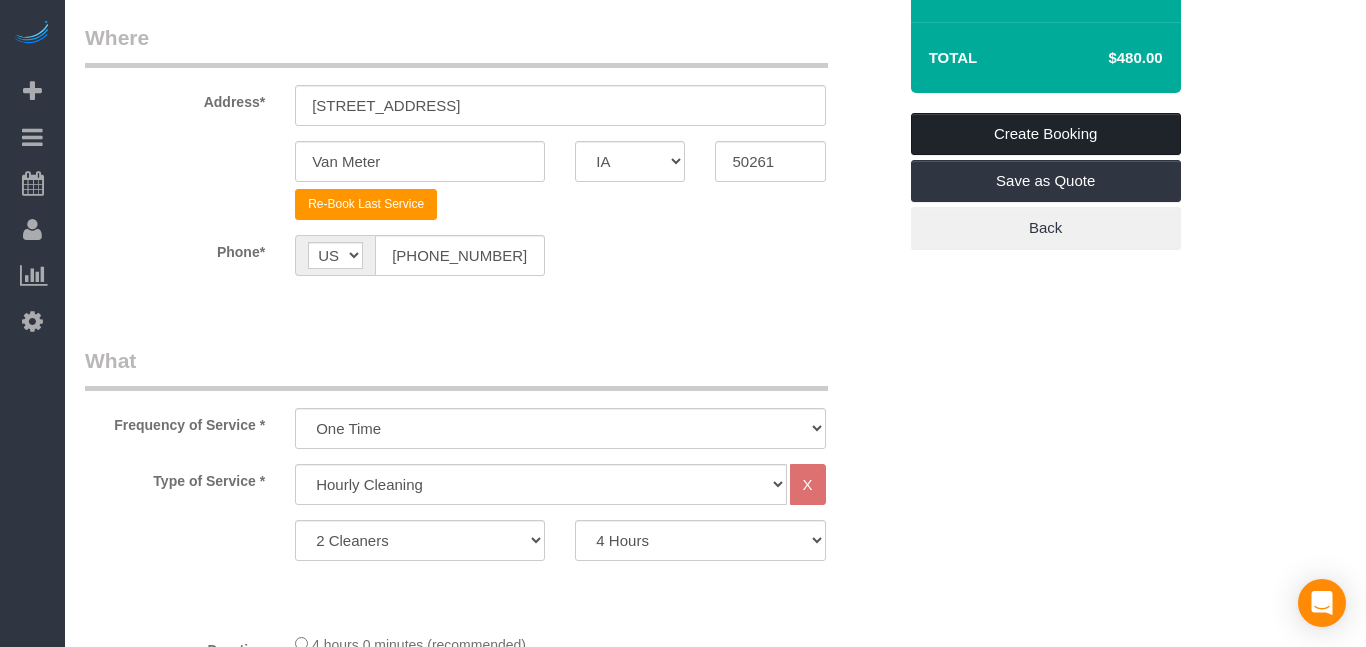 click on "Create Booking" at bounding box center [1046, 134] 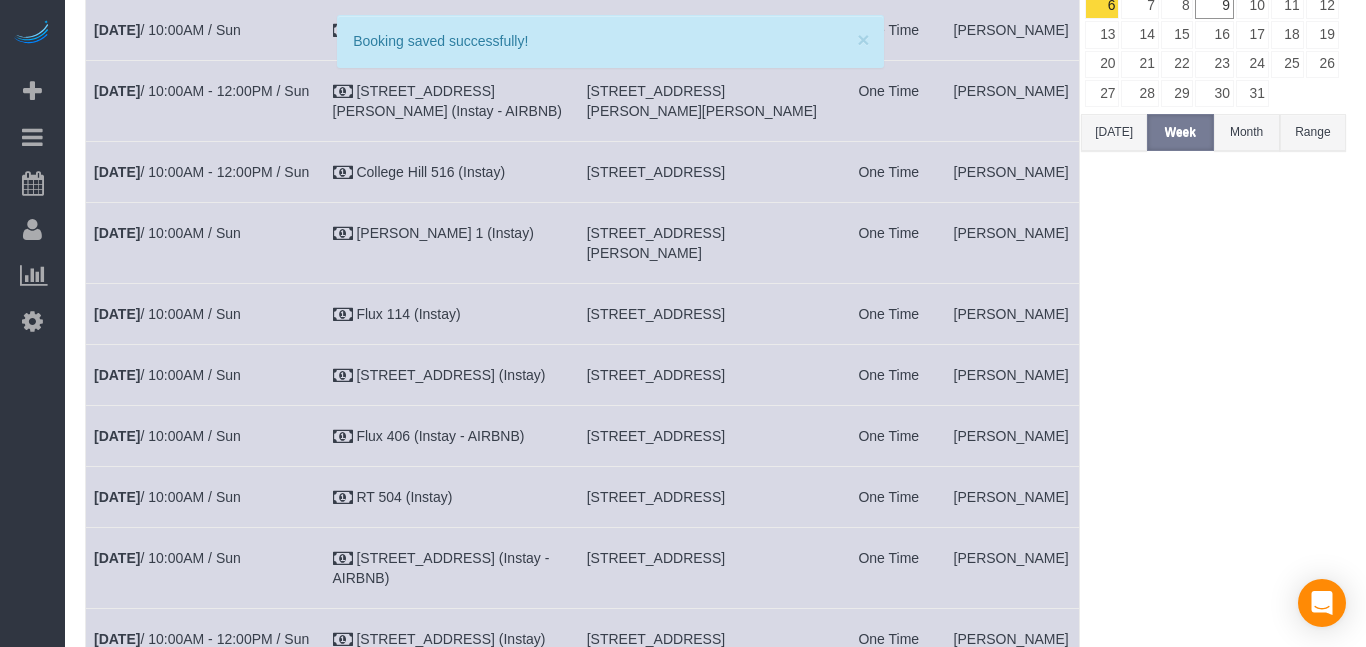 scroll, scrollTop: 0, scrollLeft: 0, axis: both 